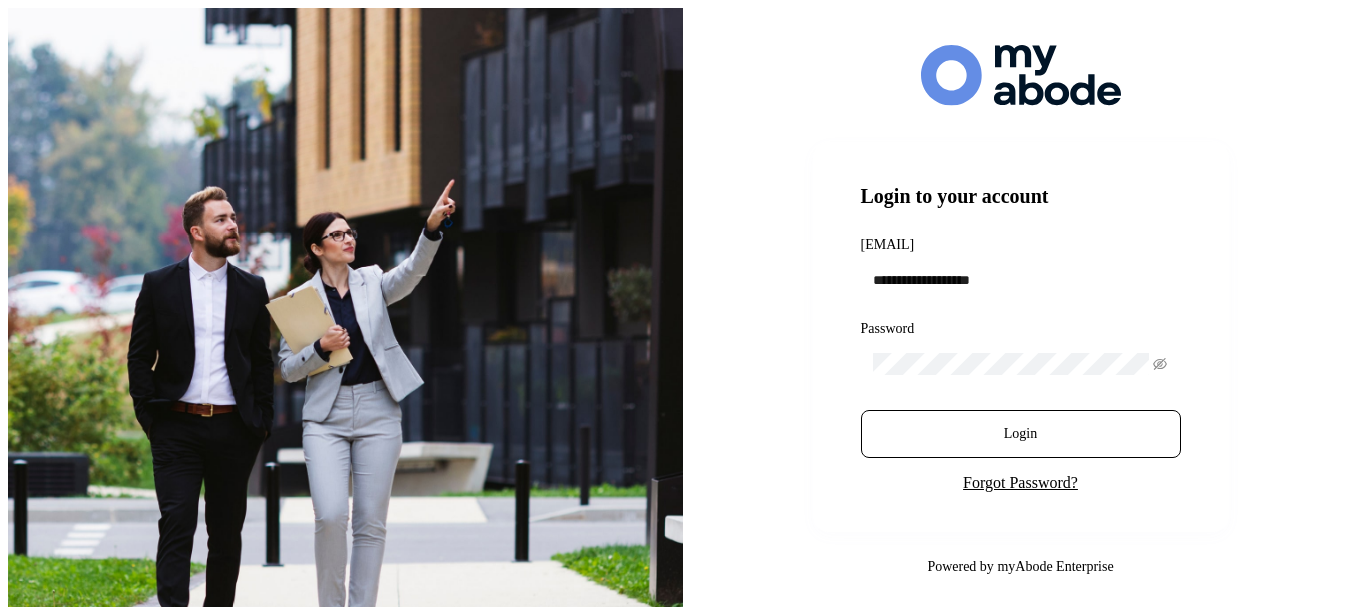 scroll, scrollTop: 0, scrollLeft: 0, axis: both 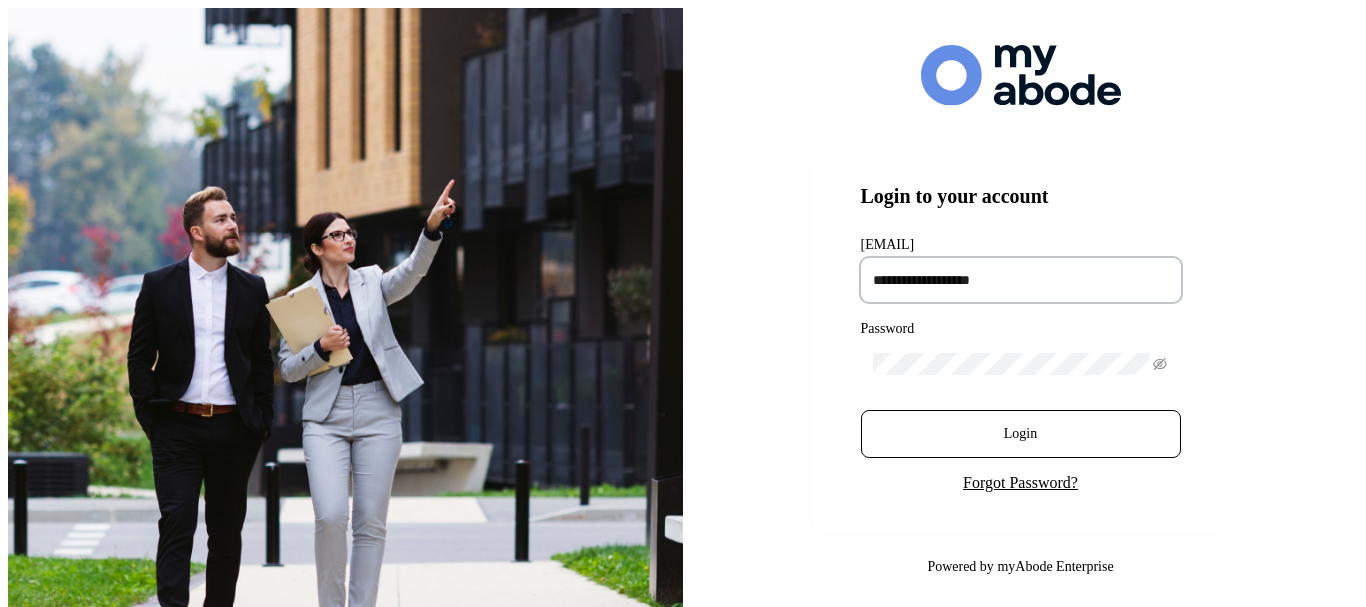 click at bounding box center (1021, 280) 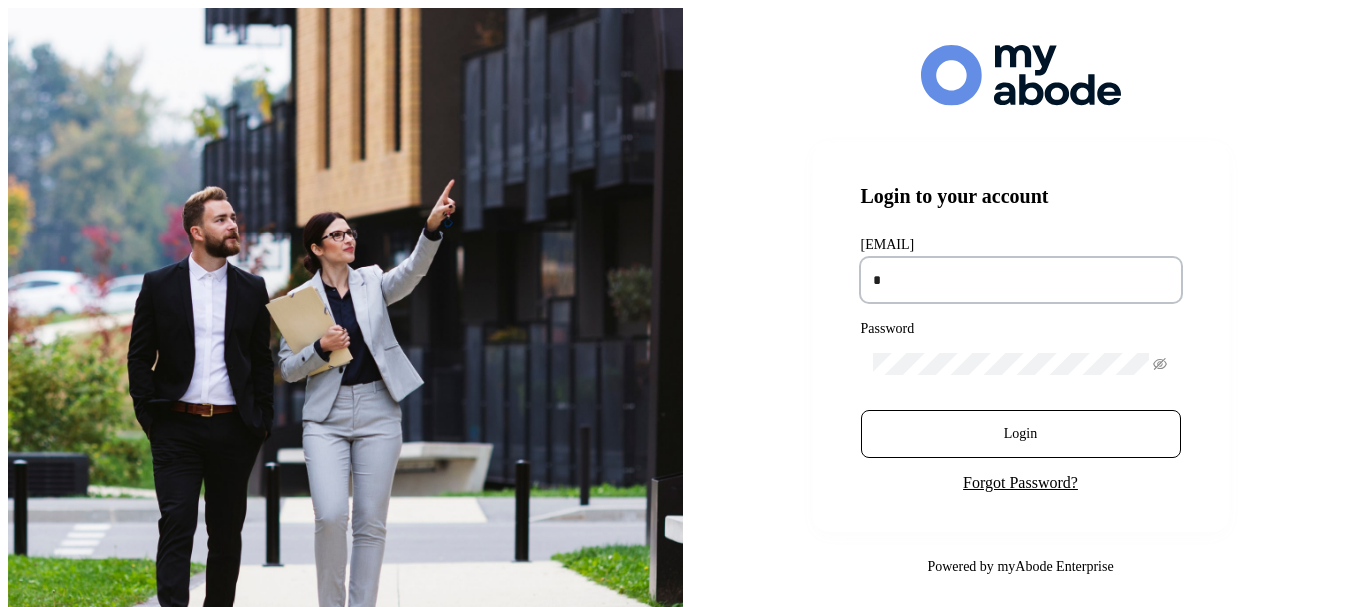 type on "**********" 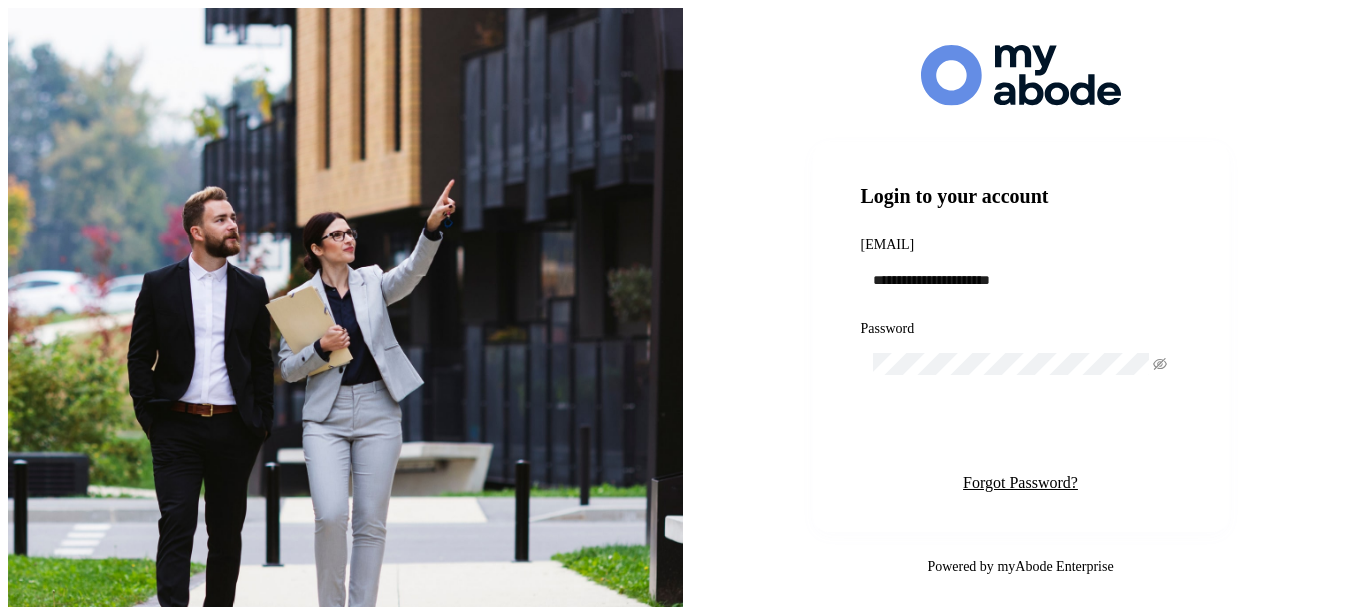 click on "Login" at bounding box center [1021, 434] 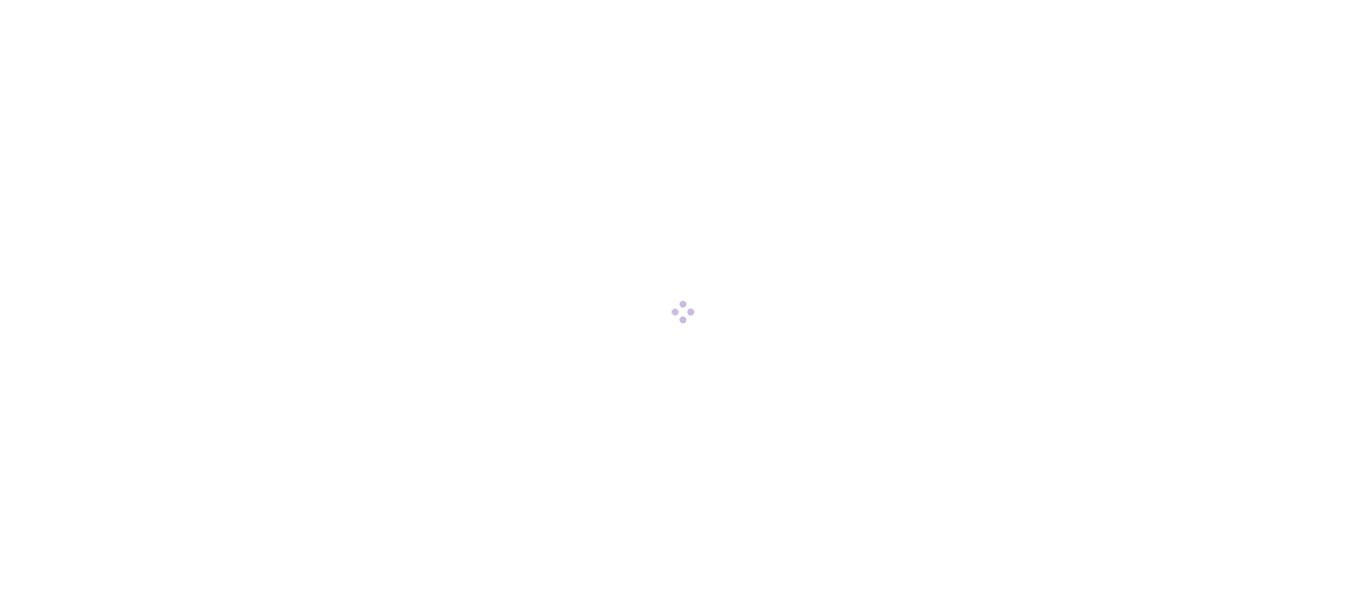 scroll, scrollTop: 0, scrollLeft: 0, axis: both 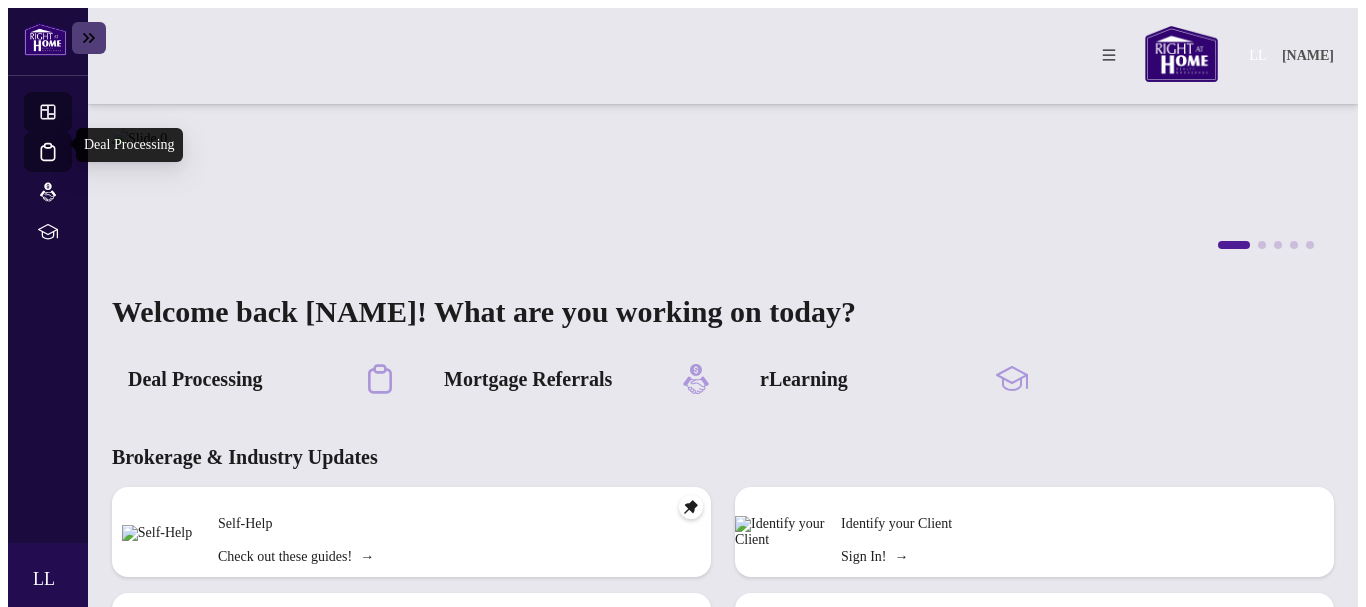 click on "Deal Processing" at bounding box center (66, 165) 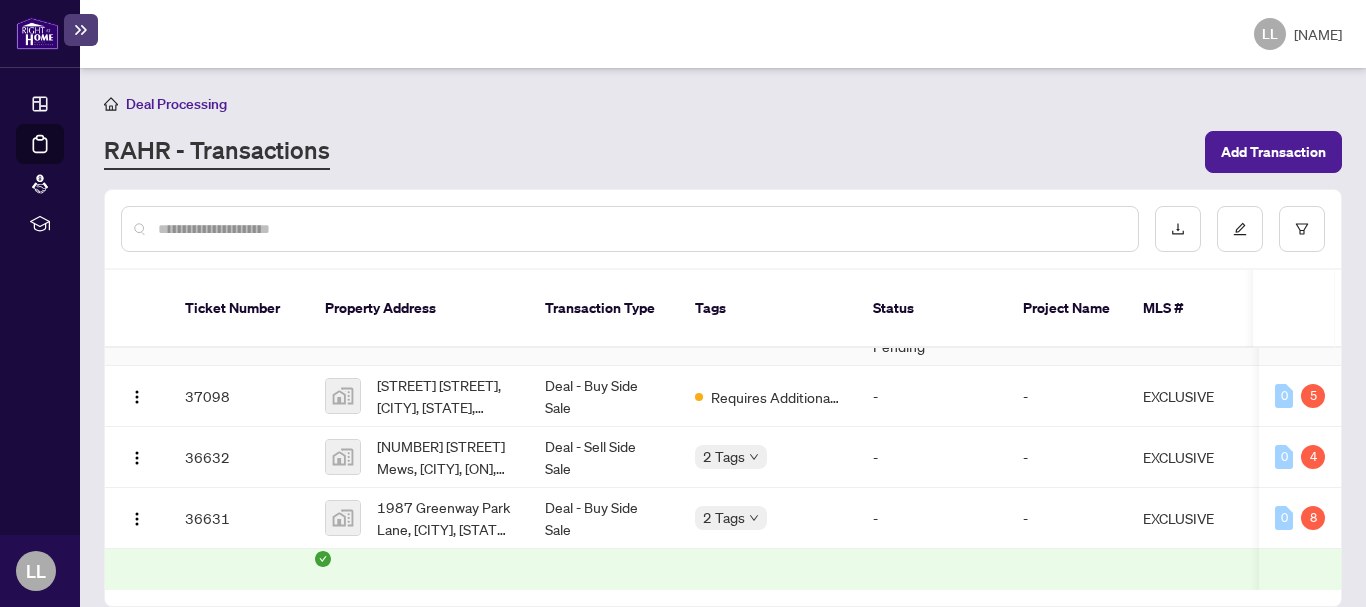 scroll, scrollTop: 578, scrollLeft: 0, axis: vertical 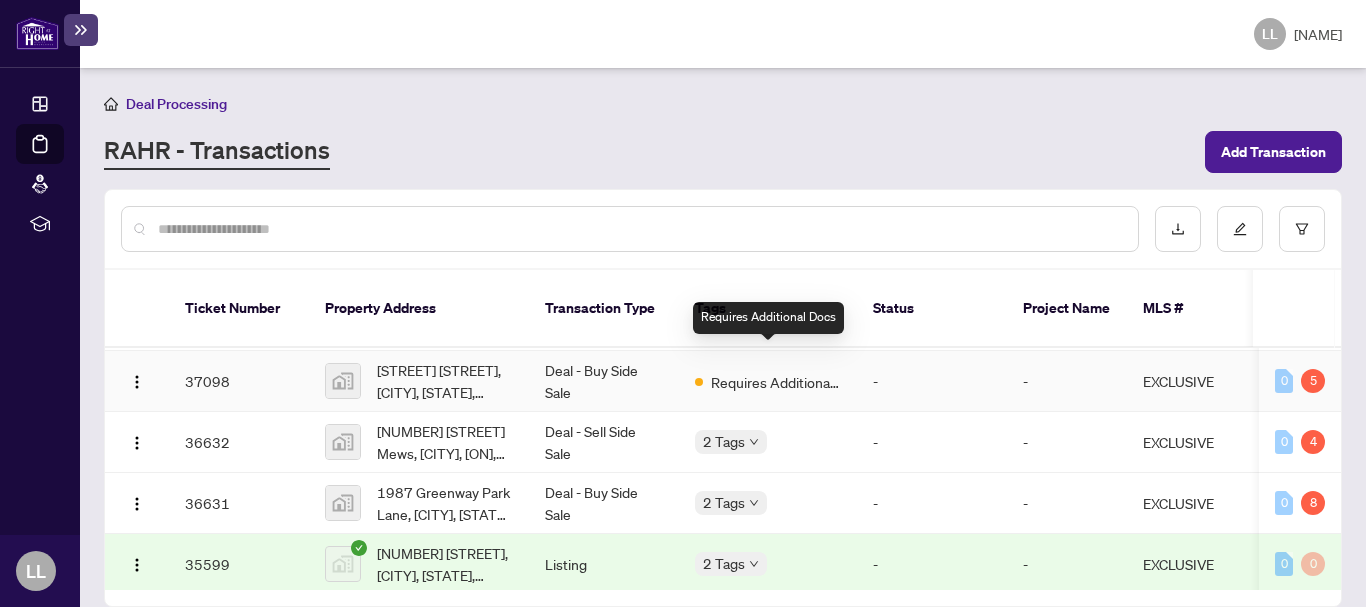 click on "Requires Additional Docs" at bounding box center [776, 382] 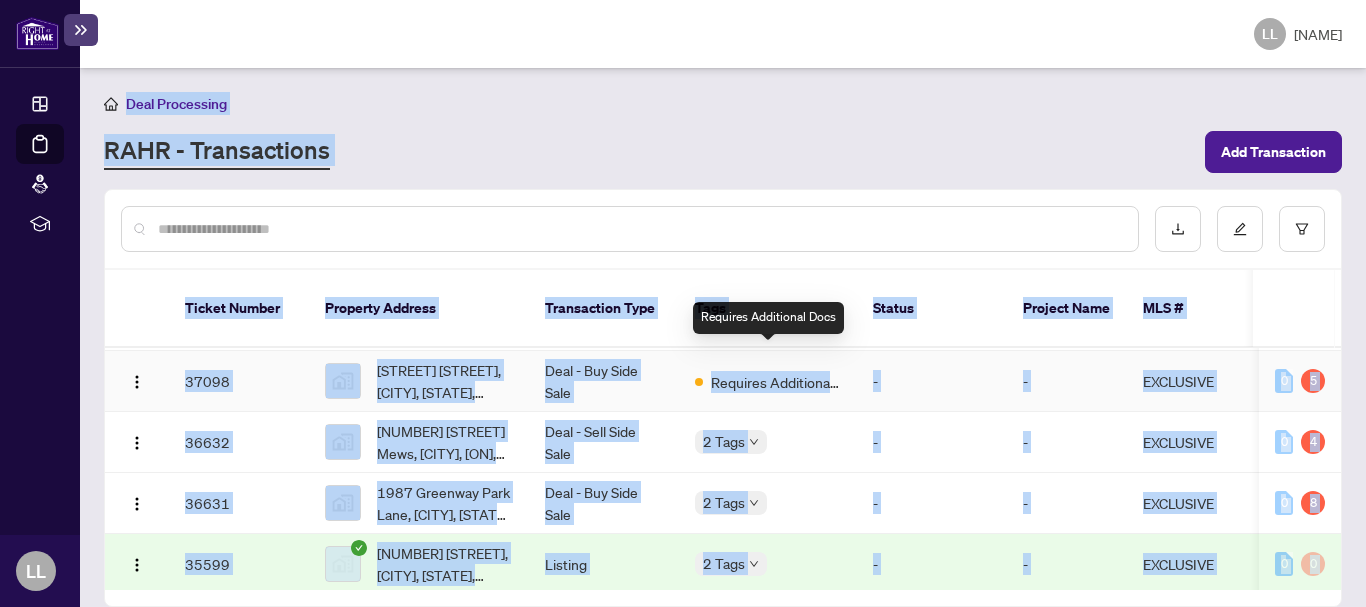 click on "Deal Processing RAHR - Transactions Add Transaction Ticket Number Property Address Transaction Type Tags Status Project Name MLS # Trade Number Last Updated By Last Modified Date Created By Created Date                             [NUMBER] [NUMBER] [STREET], [CITY], [STATE] [POSTAL_CODE], [COUNTRY] Listing 2 Tags New Submission - Processing Pending - [TICKET] - [CITY] Administrator [DATE] [NAME] [DATE] 0 2 [NUMBER] [NUMBER] [STREET], [CITY], [STATE] [POSTAL_CODE], [COUNTRY] Listing 2 Tags Information Updated - Processing Pending - [TICKET] - [CITY] Administrator [DATE] [NAME] [DATE] 0 7 [NUMBER] [NUMBER]-[STREET] [STREET], [CITY], [STATE], [COUNTRY] Deal - Sell Side Sale 3 Tags - - [NUMBER] [NAME] [DATE] [NAME] [DATE] 0 3 [NUMBER] [NUMBER]-[STREET] [STREET], [CITY], [STATE], [COUNTRY] Listing 2 Tags - - [NUMBER] [NAME] [DATE] [NAME] [DATE] 0 0 [NUMBER] [NUMBER] [STREET], [CITY], [STATE] [POSTAL_CODE], [COUNTRY] Listing 2 Tags - - [TICKET] - [CITY] Administrator [DATE]" at bounding box center (723, 337) 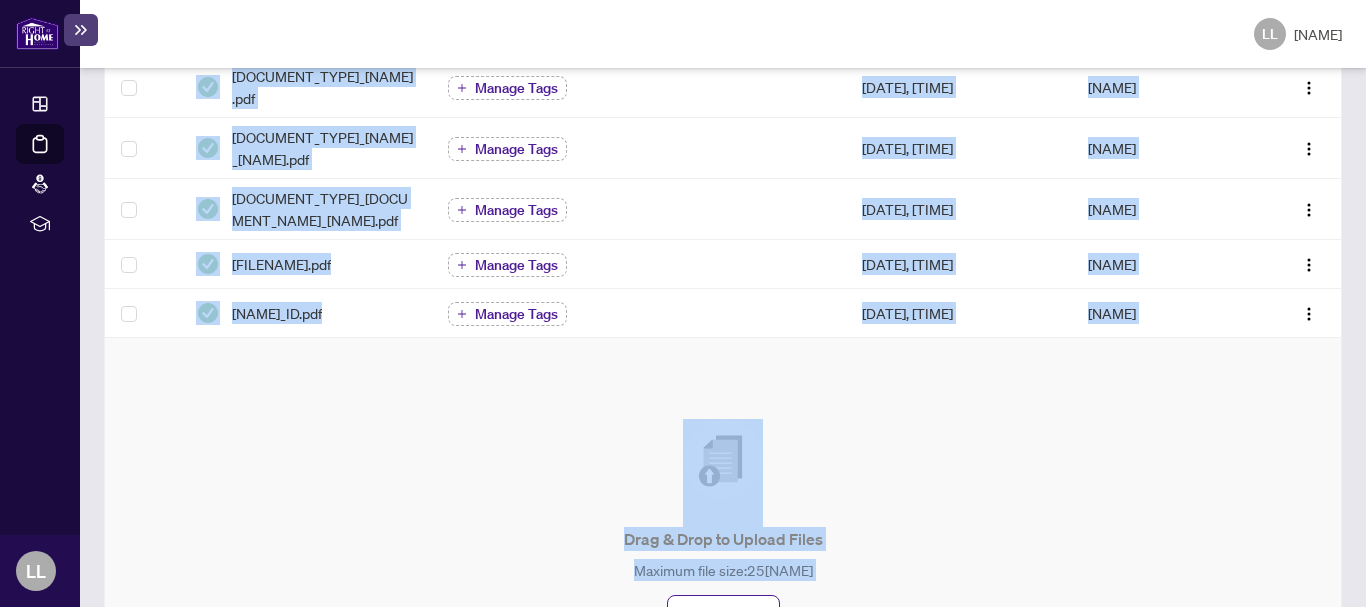 scroll, scrollTop: 722, scrollLeft: 0, axis: vertical 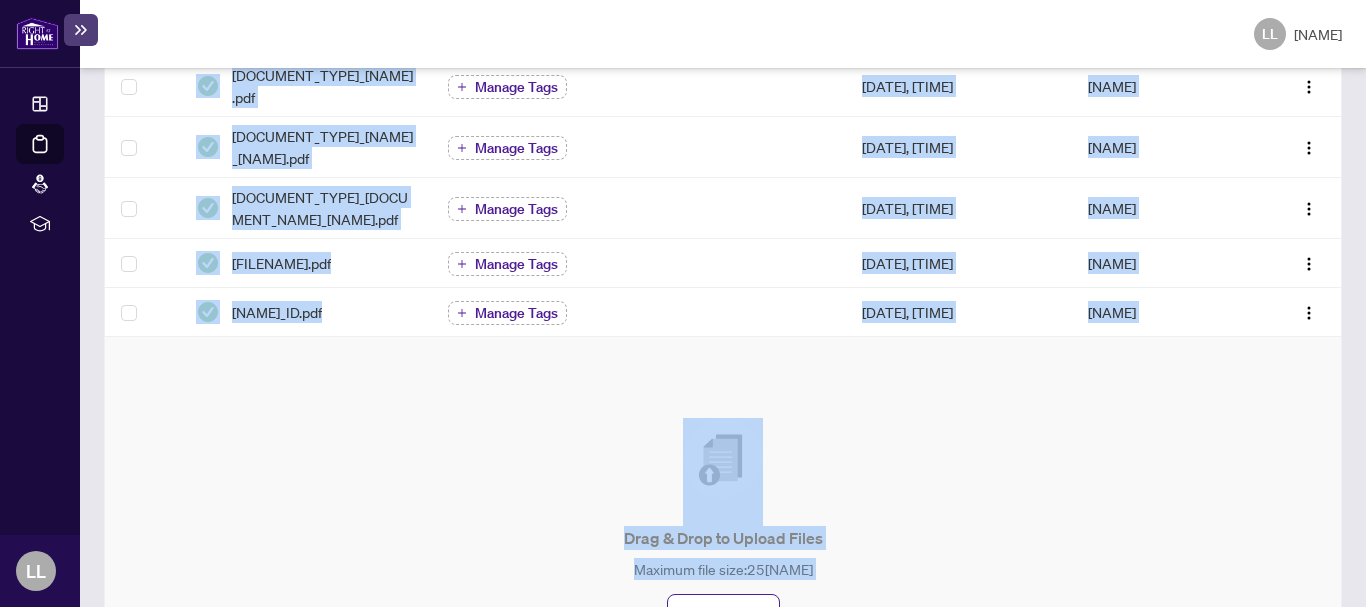 click on "Drag & Drop to Upload Files Maximum file size:  25  MB Browse Files" at bounding box center (723, 527) 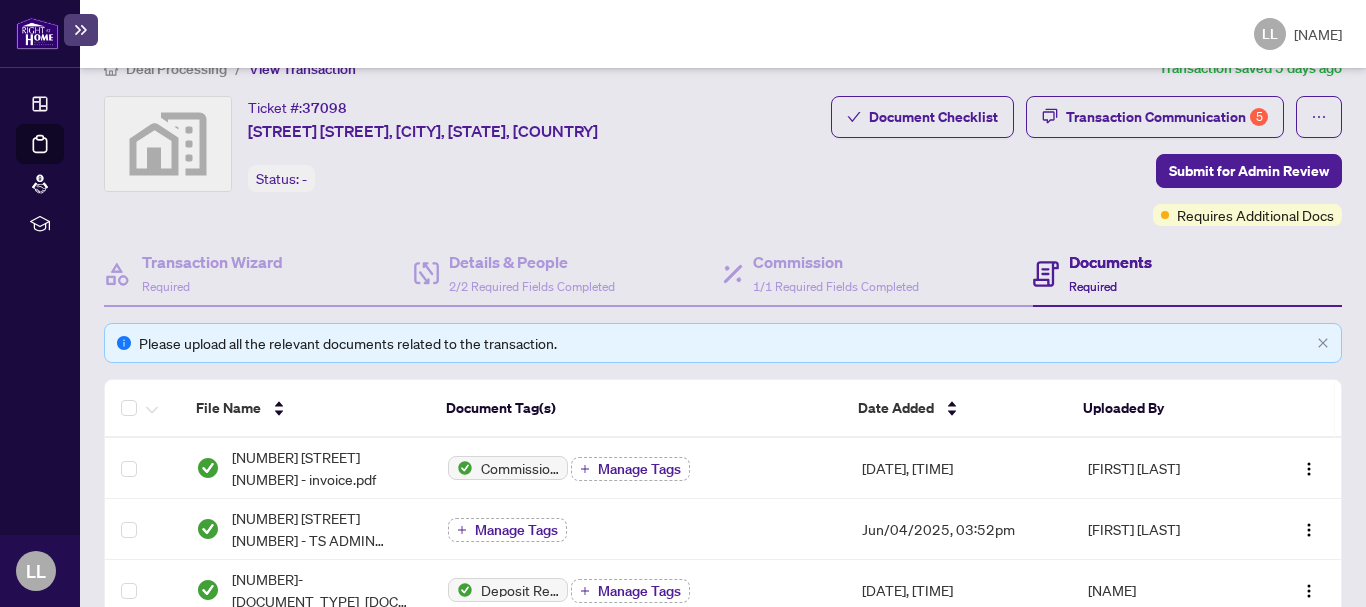 scroll, scrollTop: 0, scrollLeft: 0, axis: both 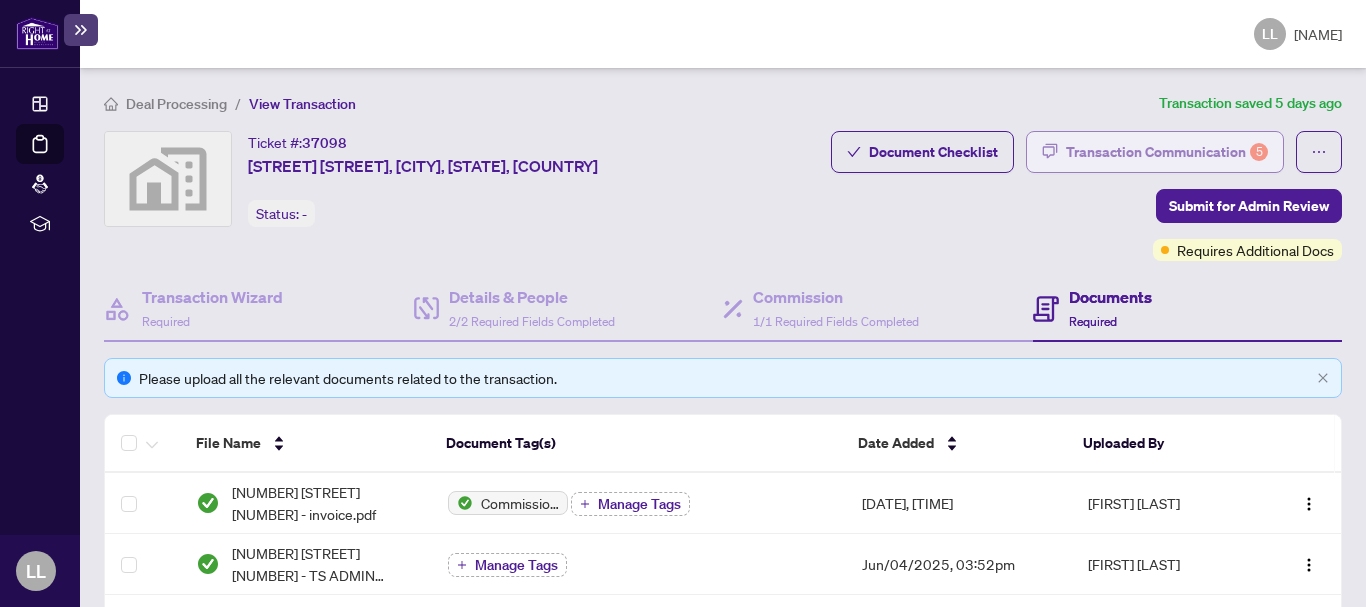 click on "Transaction Communication 5" at bounding box center (1167, 152) 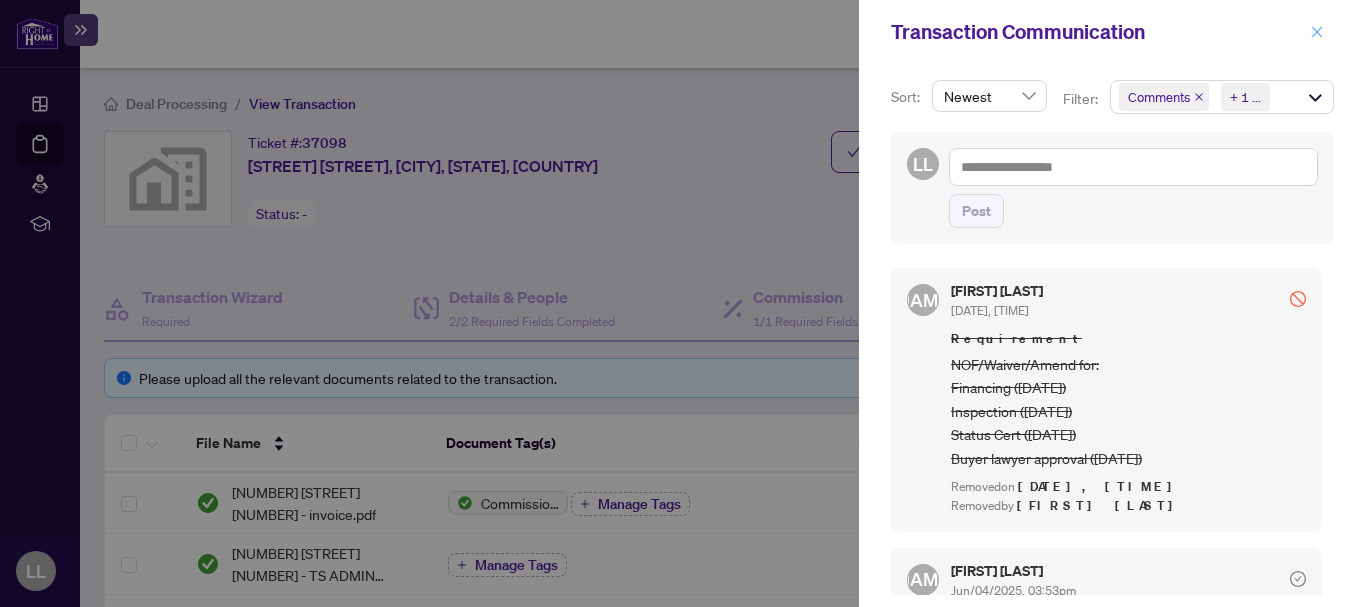 click at bounding box center (1317, 32) 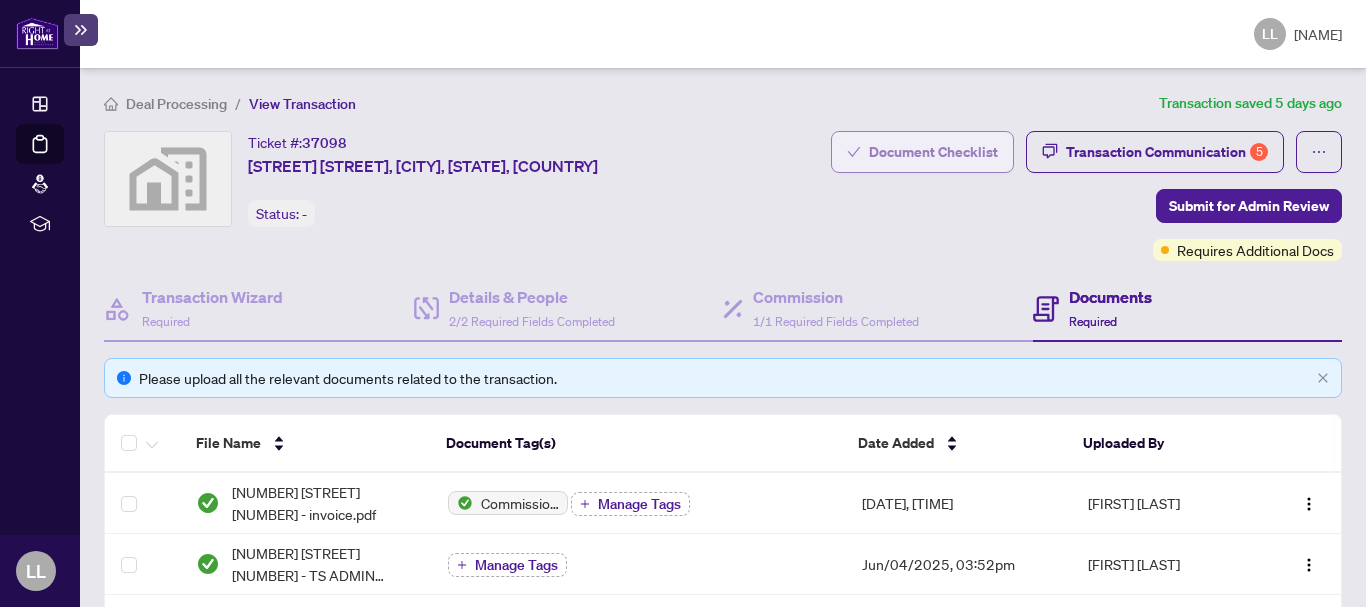click on "Document Checklist" at bounding box center (933, 152) 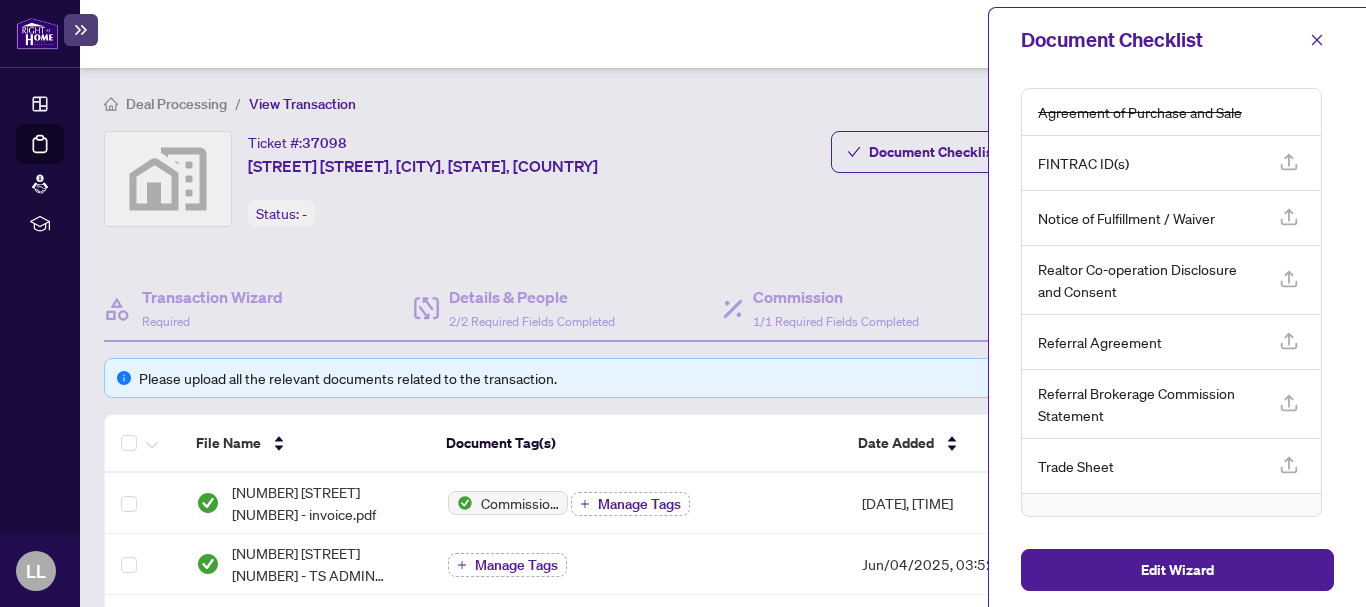 click on "Document Checklist Transaction Communication 5 Submit for Admin Review Requires Additional Docs" at bounding box center (1031, 196) 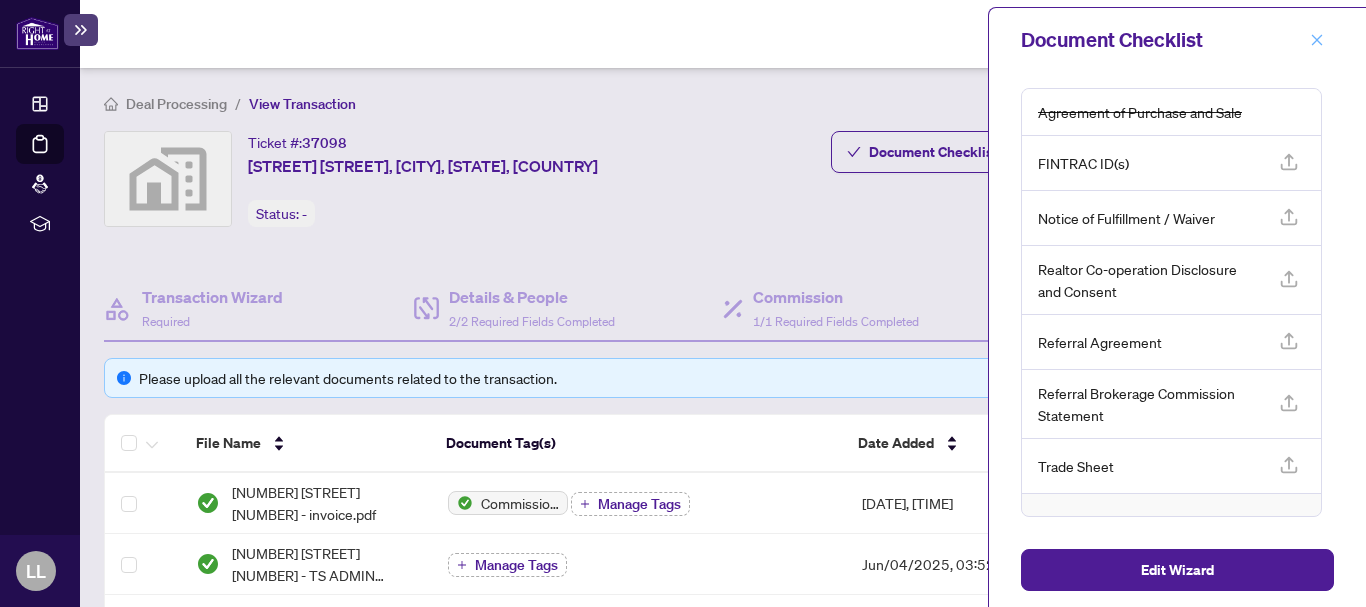 click at bounding box center (1317, 40) 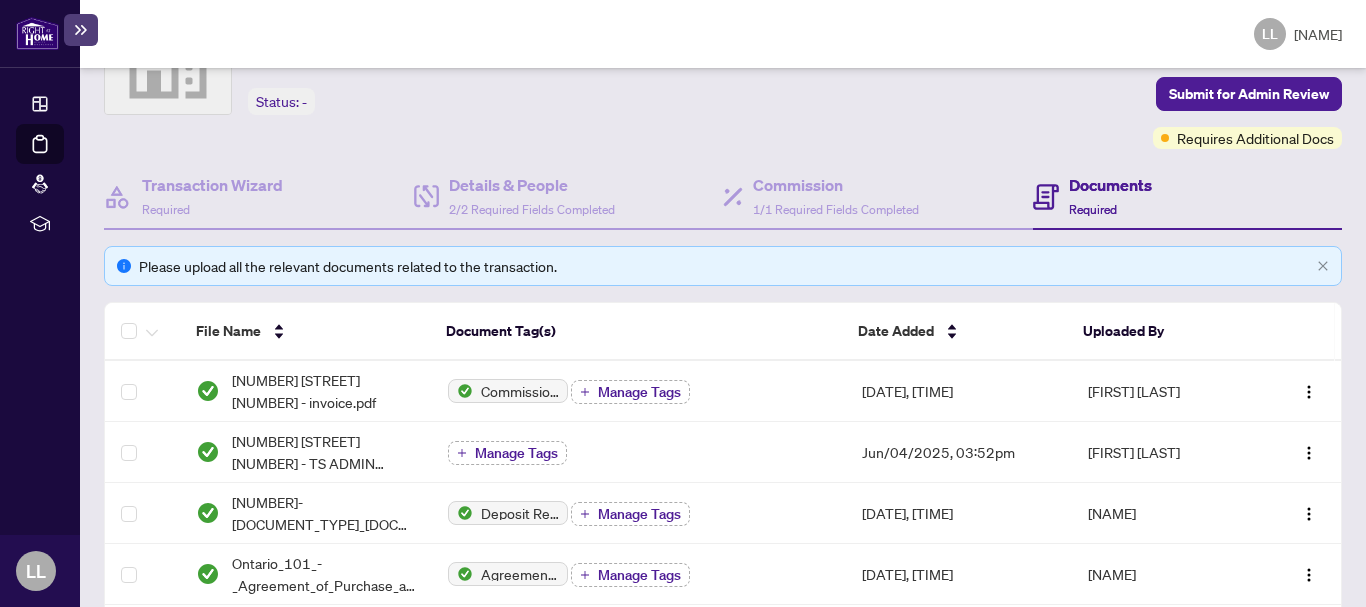 scroll, scrollTop: 0, scrollLeft: 0, axis: both 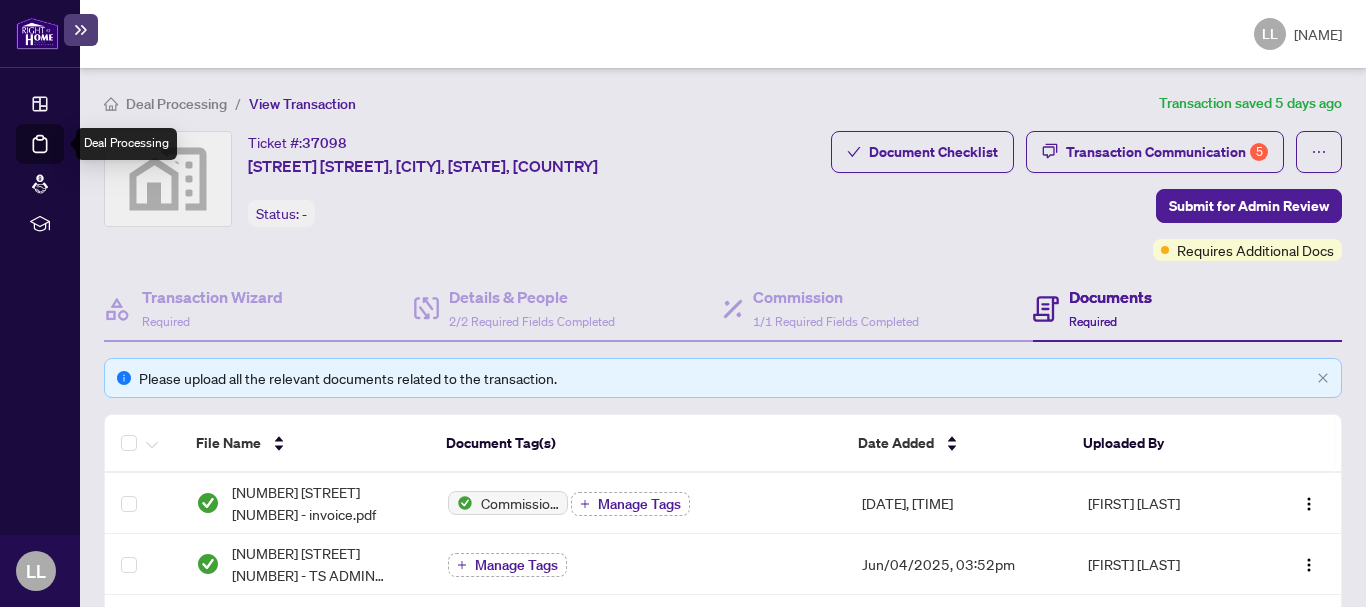 click on "Deal Processing" at bounding box center (63, 158) 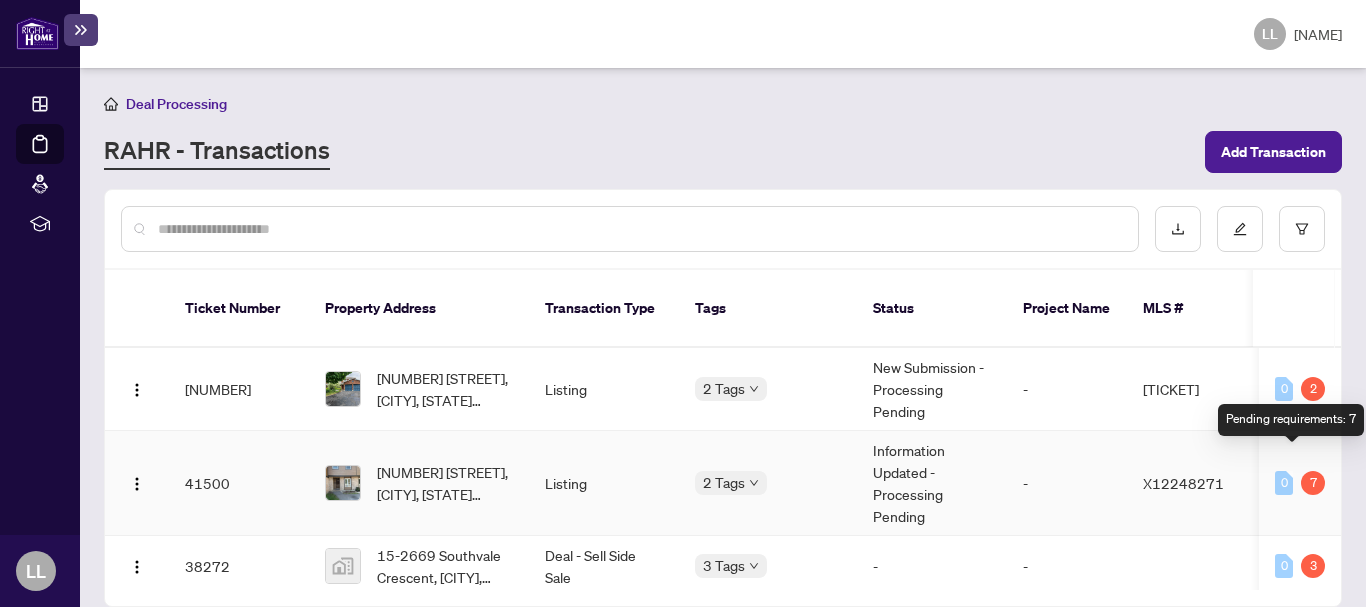 click on "7" at bounding box center [1313, 483] 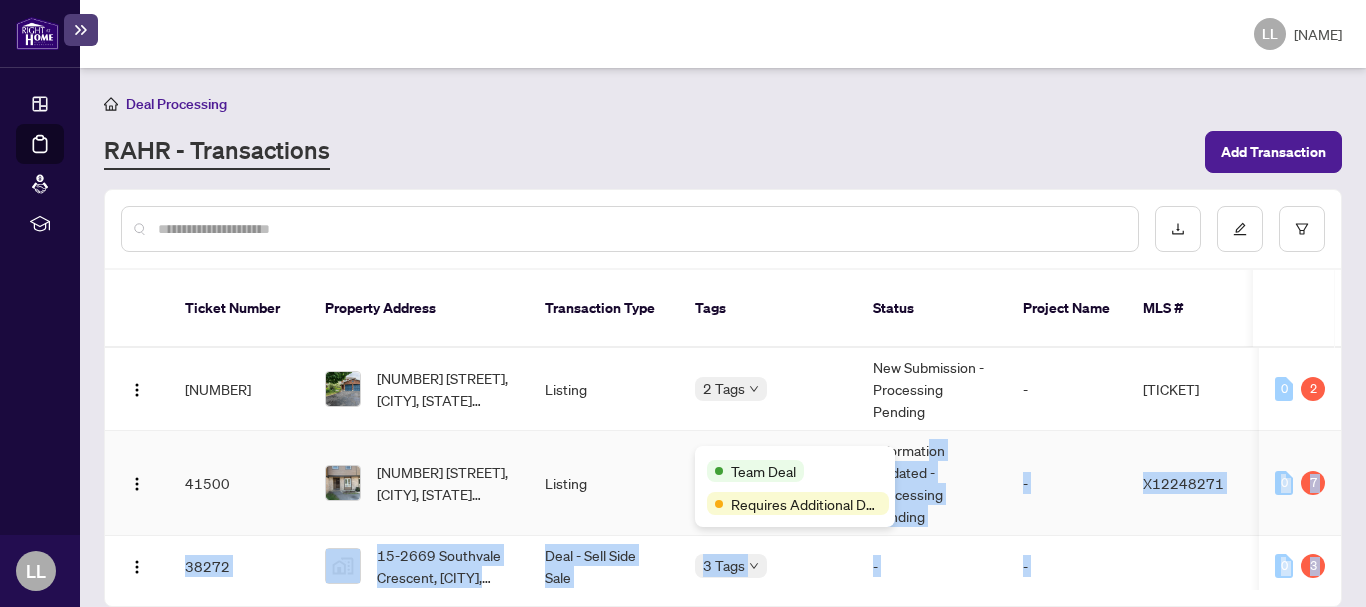 drag, startPoint x: 747, startPoint y: 369, endPoint x: 987, endPoint y: 393, distance: 241.19702 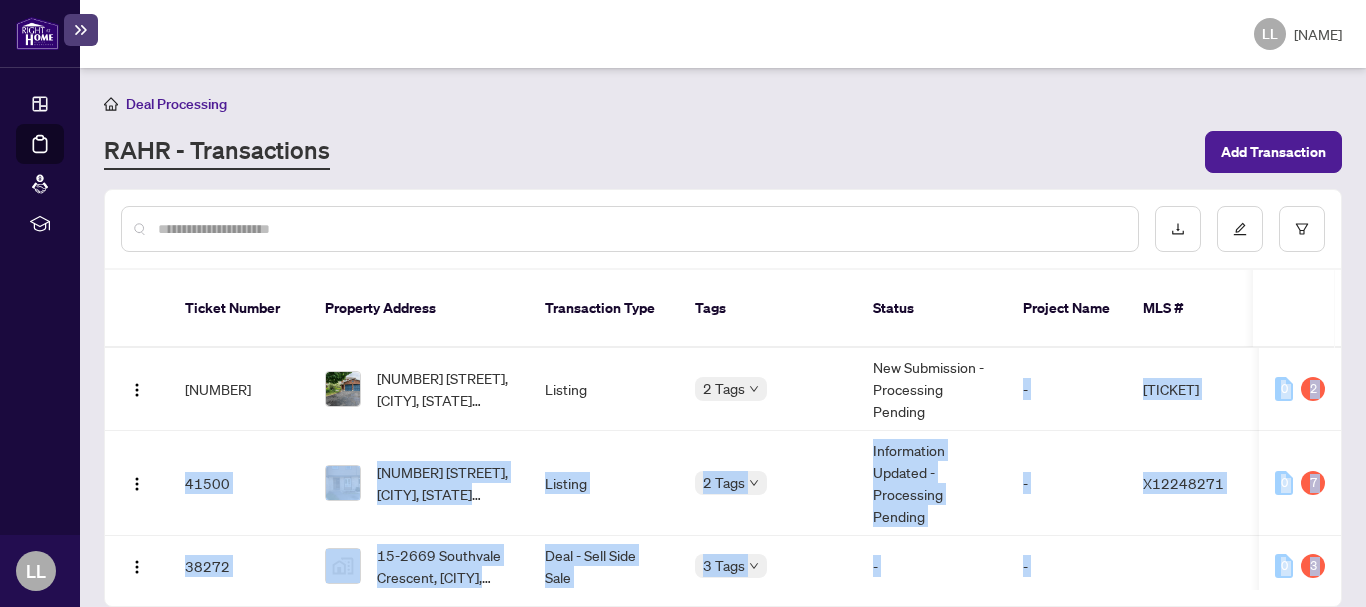 scroll, scrollTop: 1, scrollLeft: 0, axis: vertical 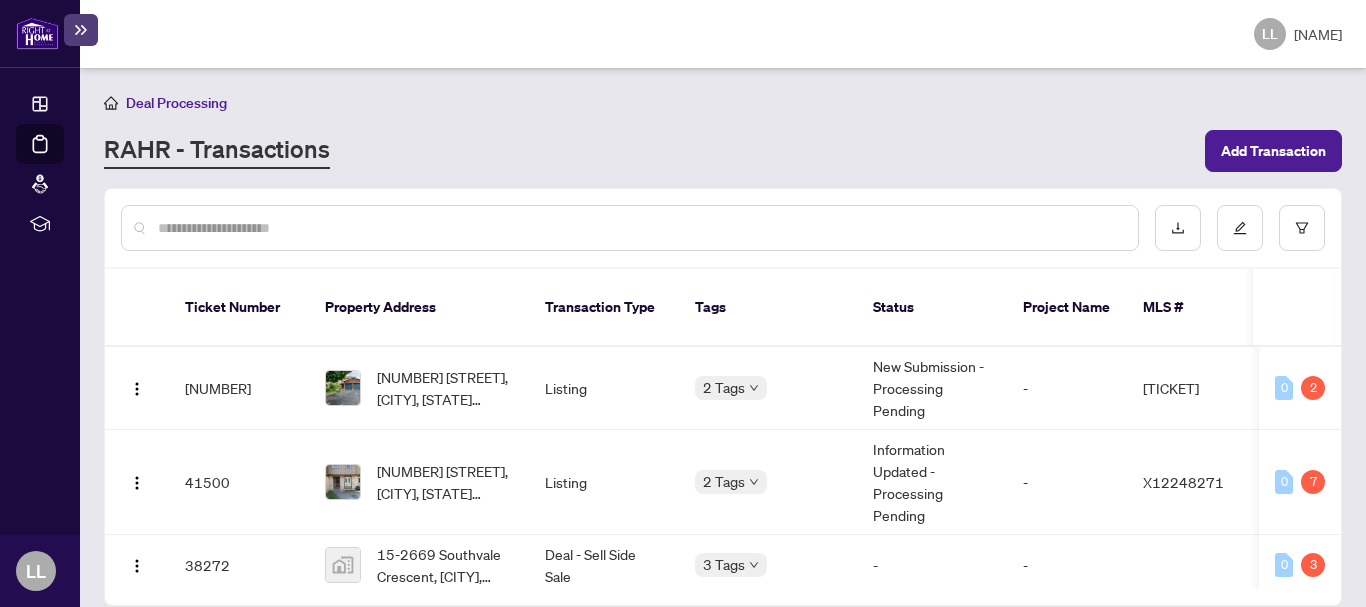 click at bounding box center [723, 228] 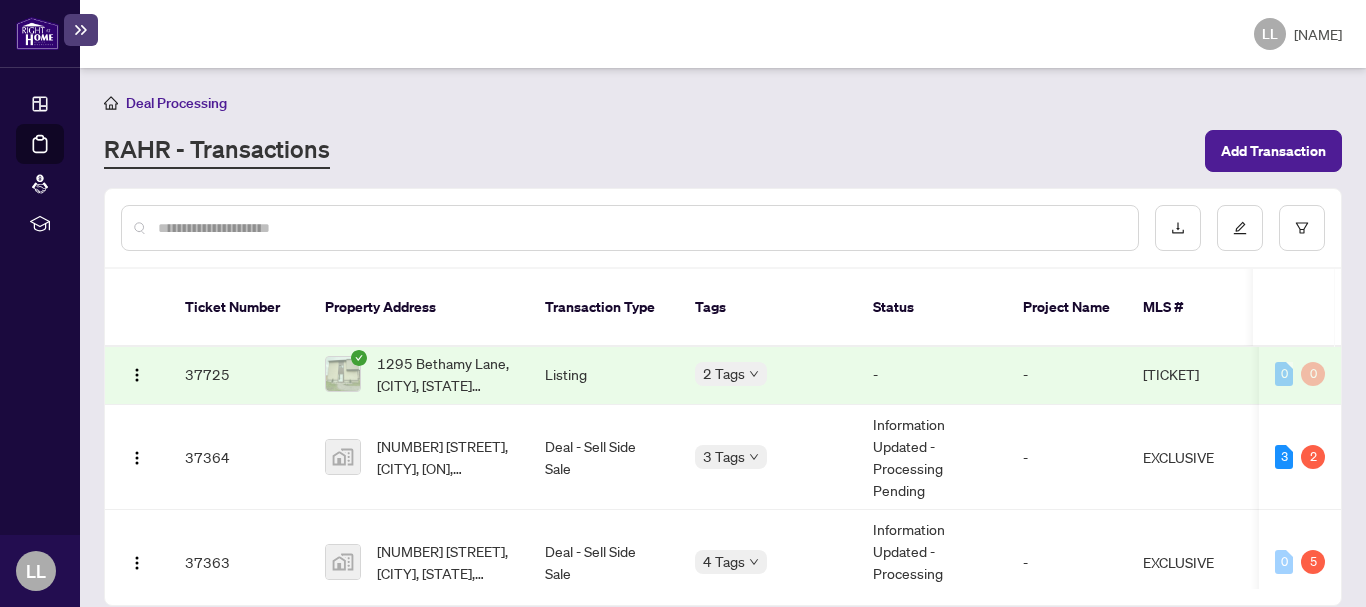 scroll, scrollTop: 316, scrollLeft: 0, axis: vertical 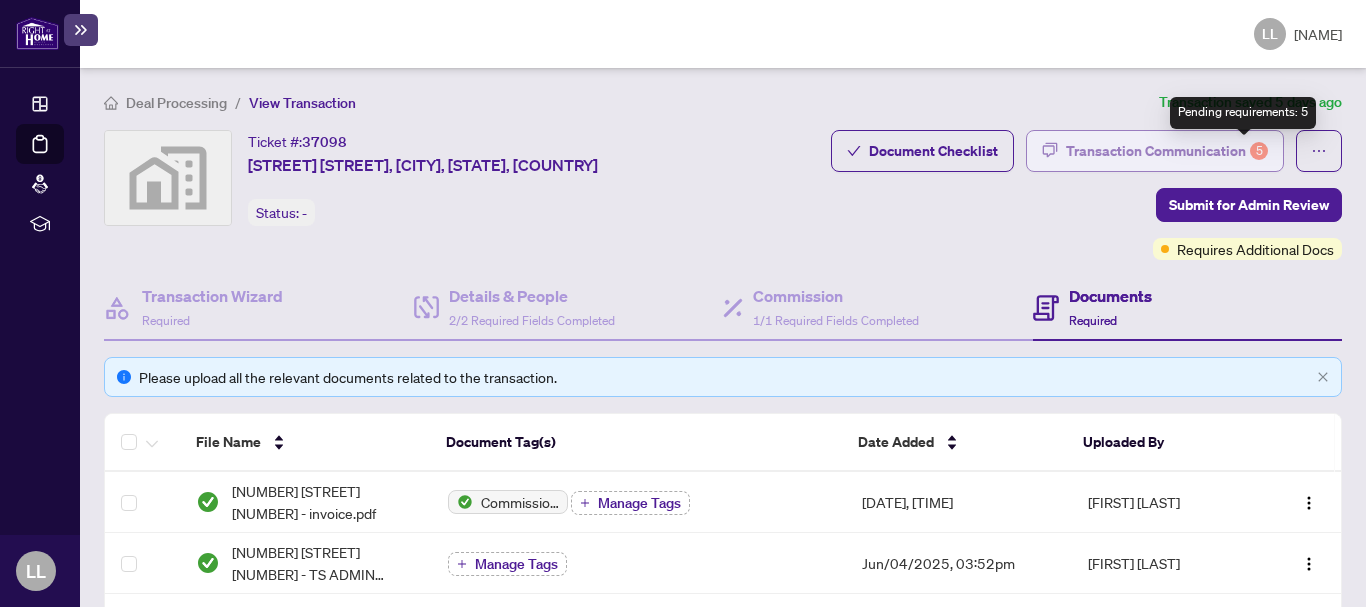 click on "5" at bounding box center (1259, 151) 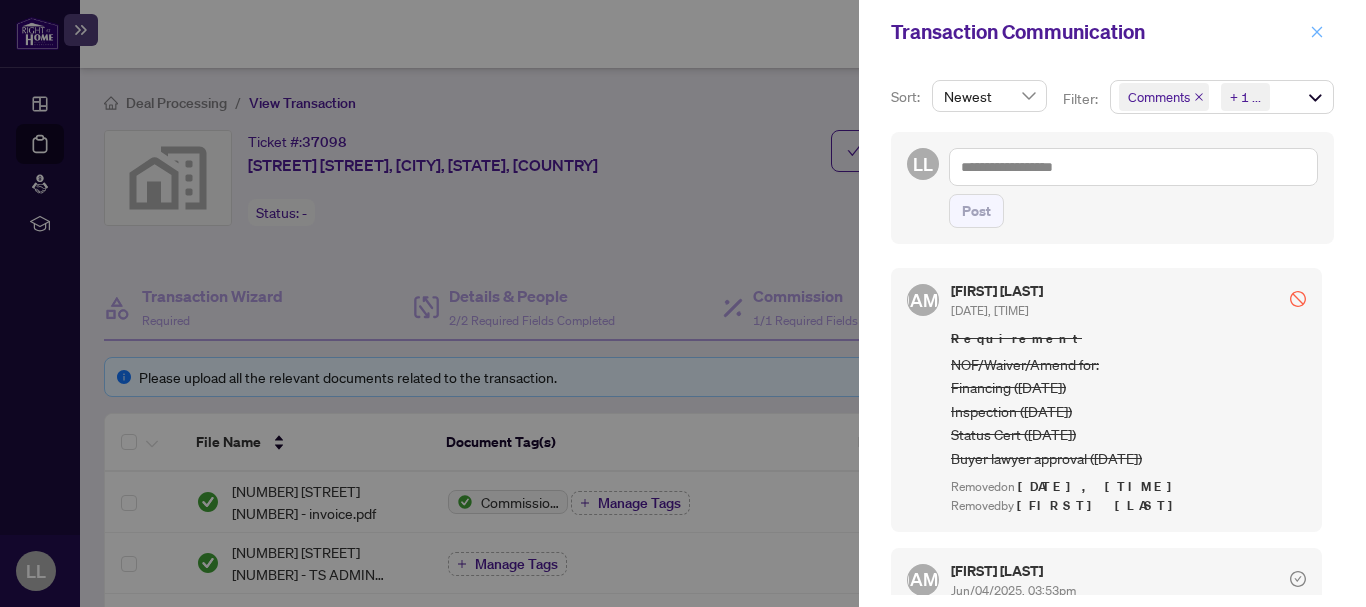 click at bounding box center [1317, 32] 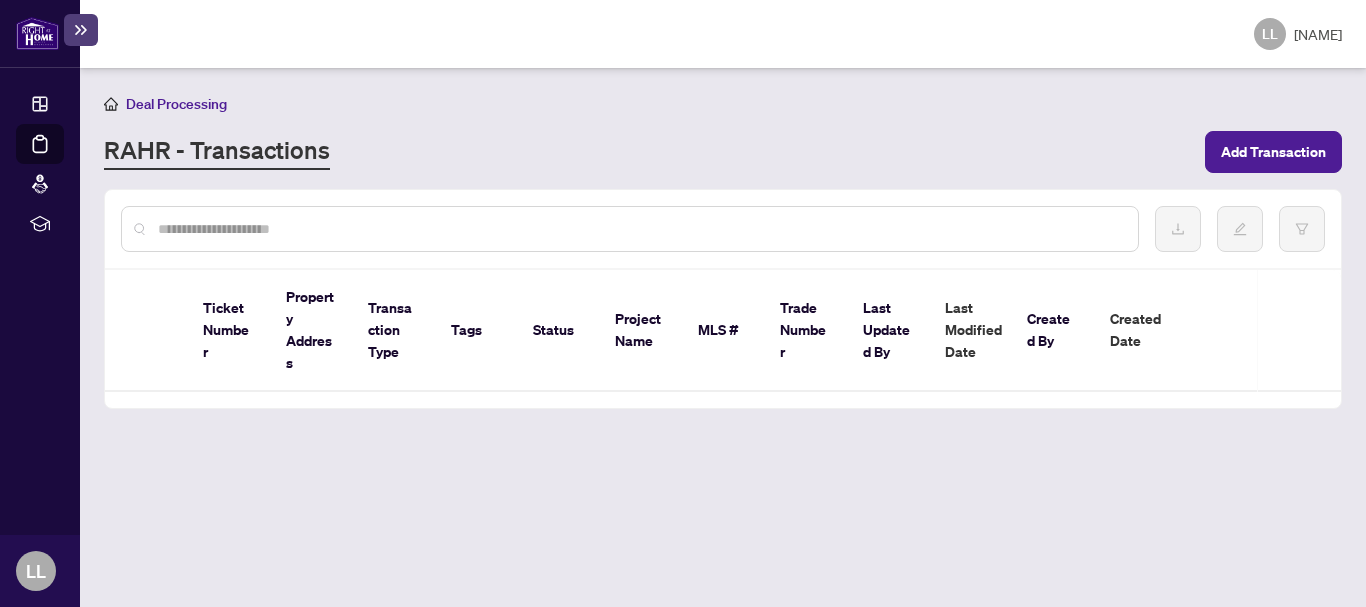 scroll, scrollTop: 0, scrollLeft: 0, axis: both 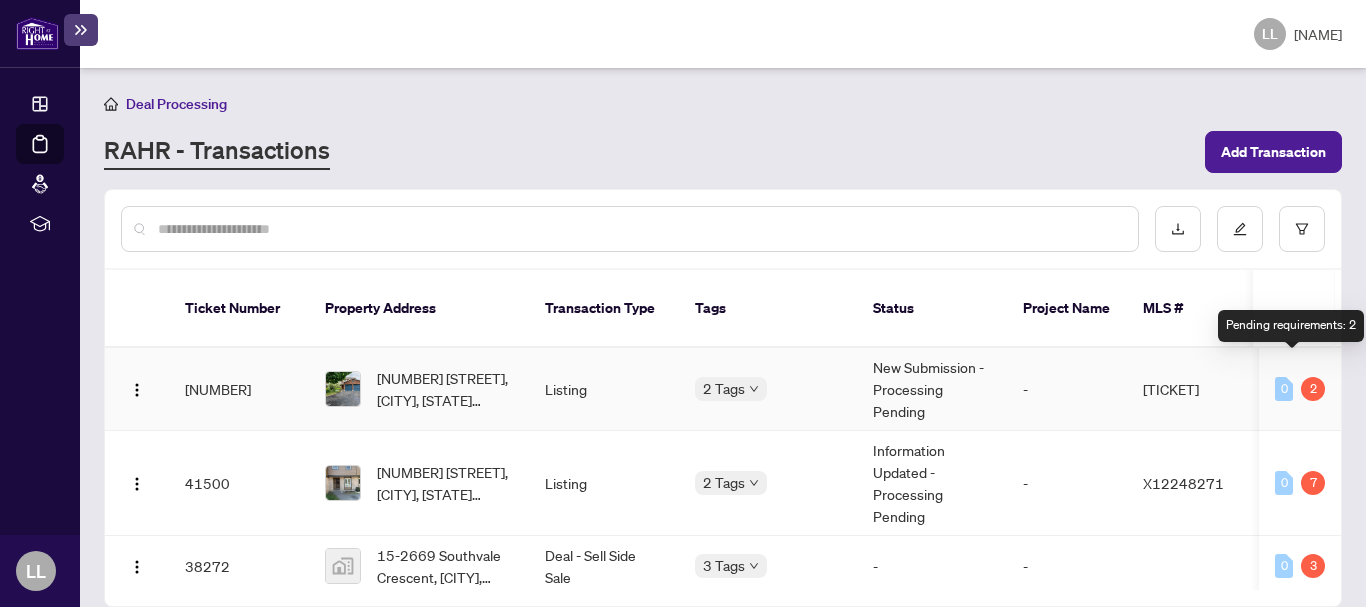 click on "2" at bounding box center [1313, 389] 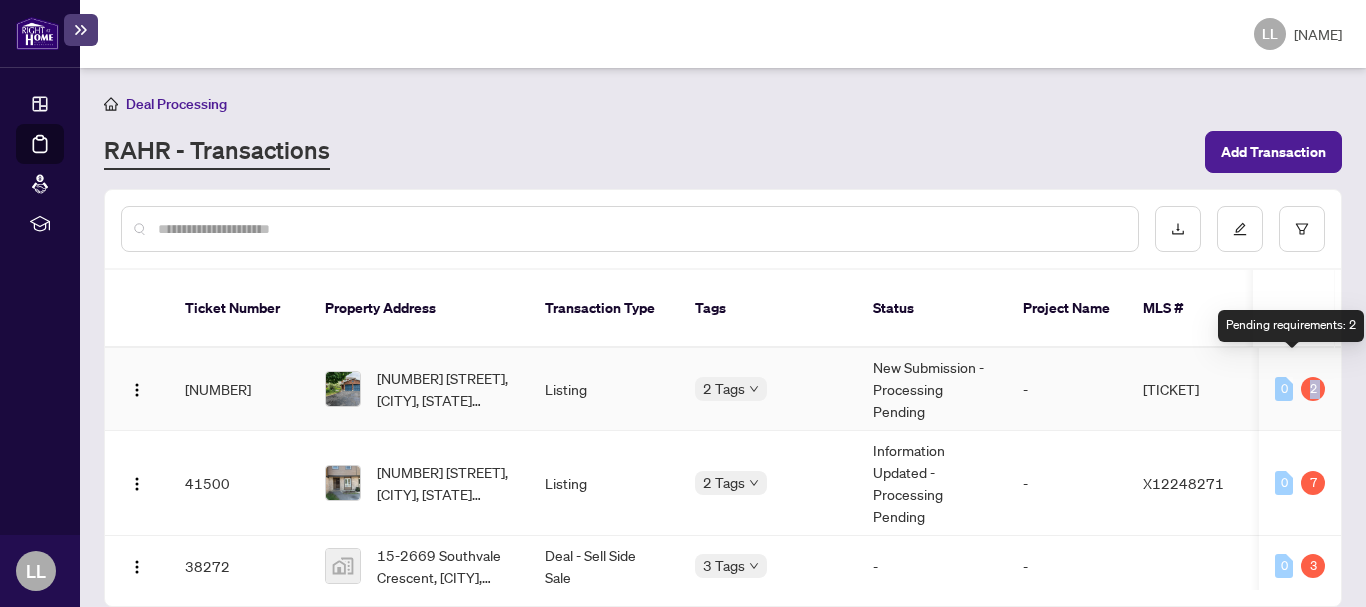 click on "2" at bounding box center [1313, 389] 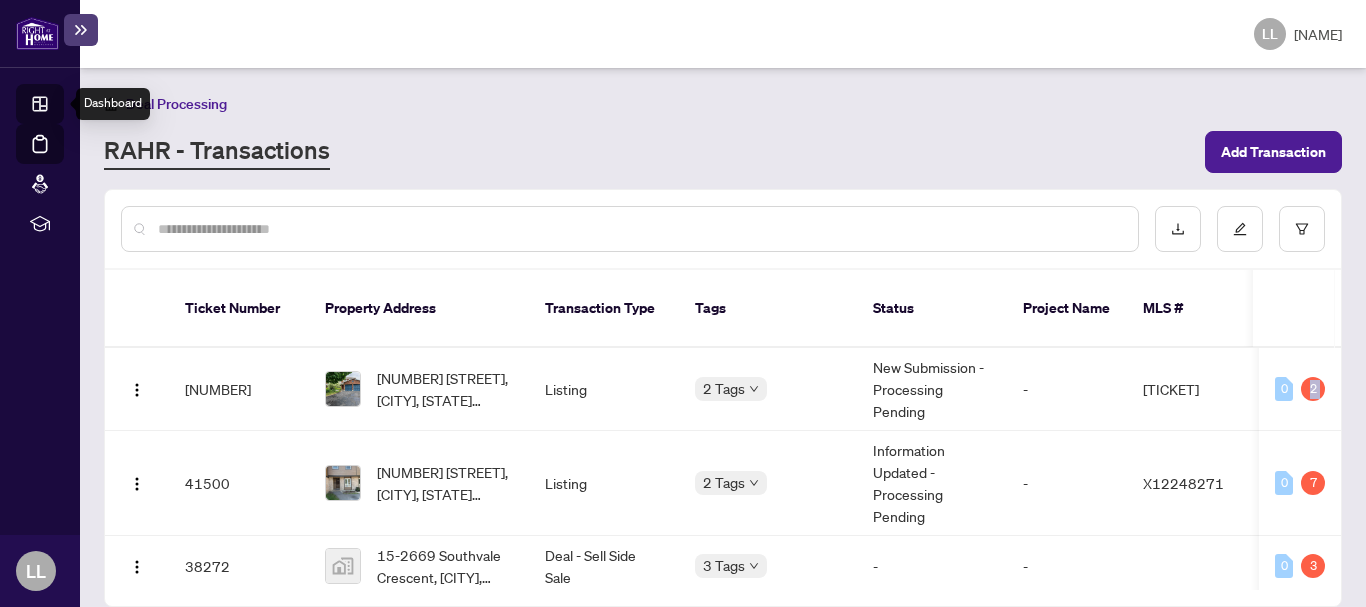 click on "Dashboard" at bounding box center (62, 107) 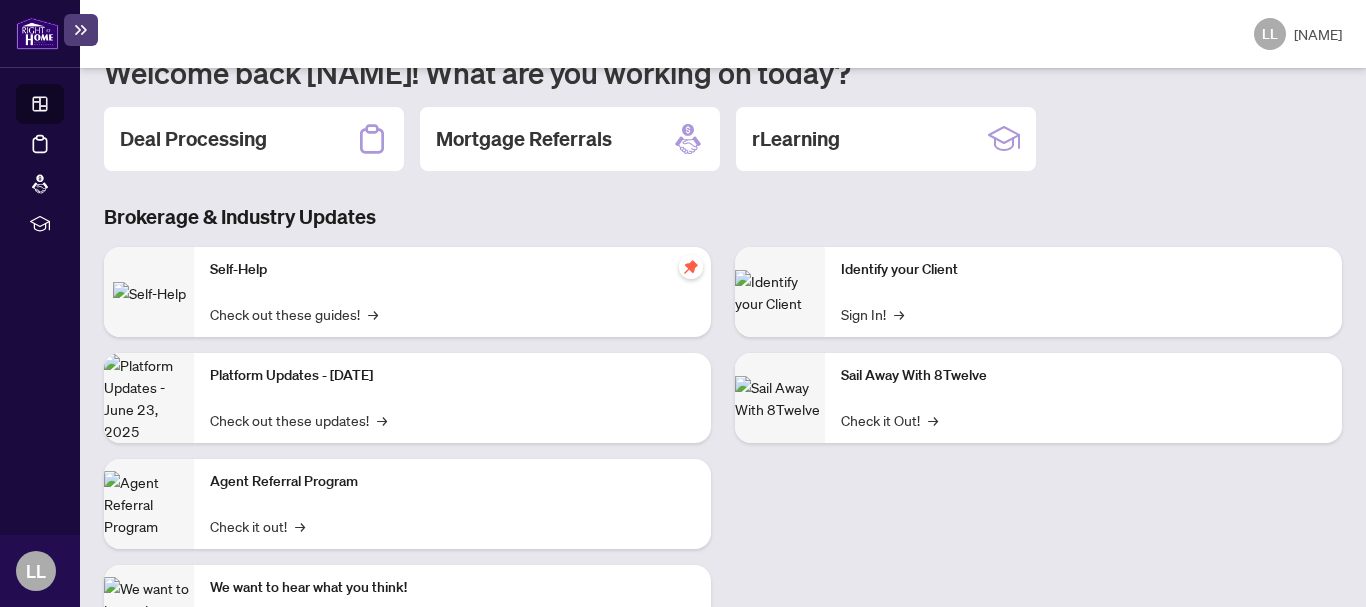 scroll, scrollTop: 216, scrollLeft: 0, axis: vertical 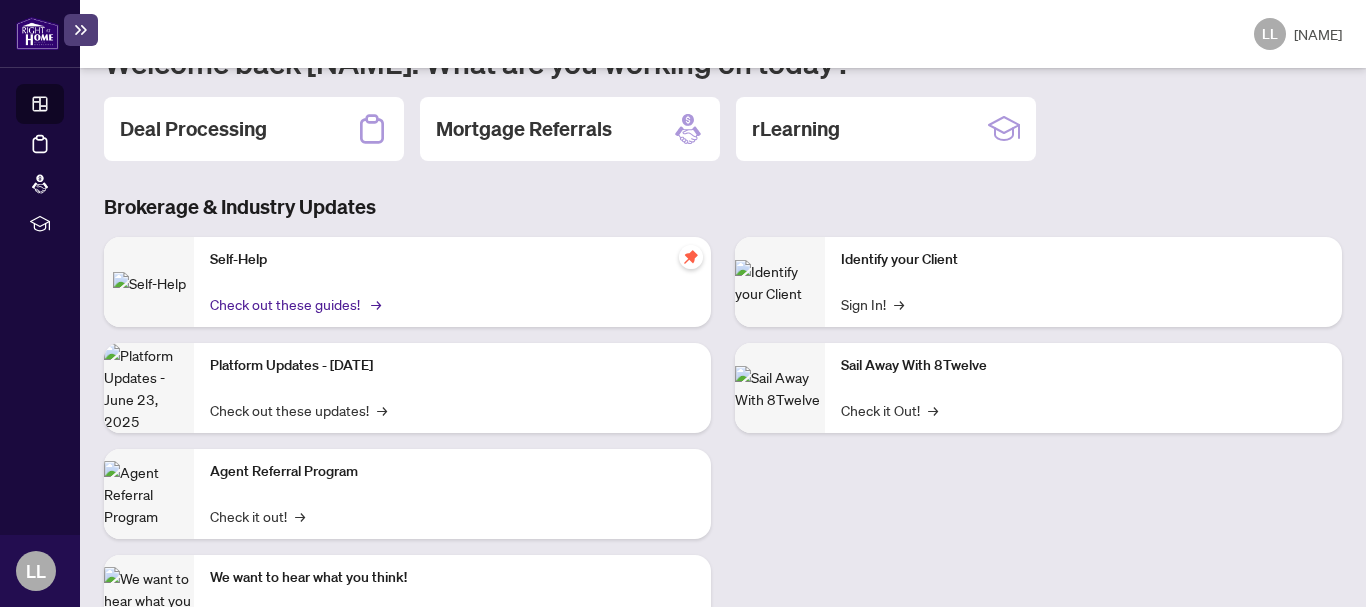 click on "Check out these guides! →" at bounding box center [294, 304] 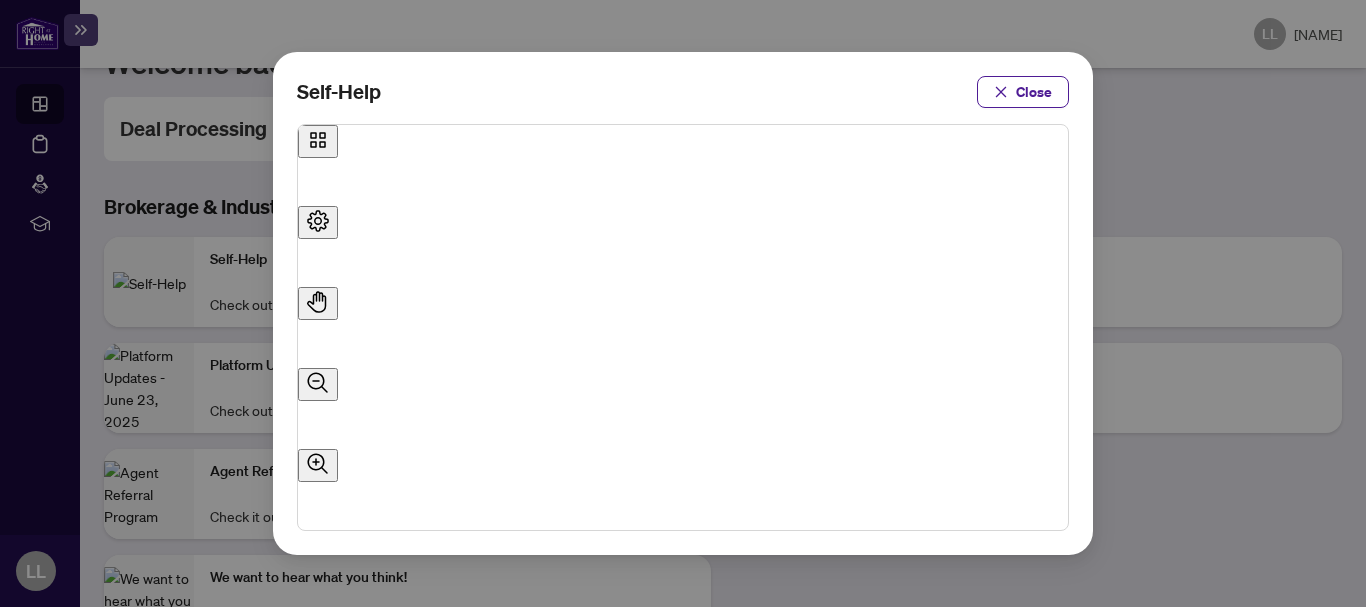 scroll, scrollTop: 171, scrollLeft: 0, axis: vertical 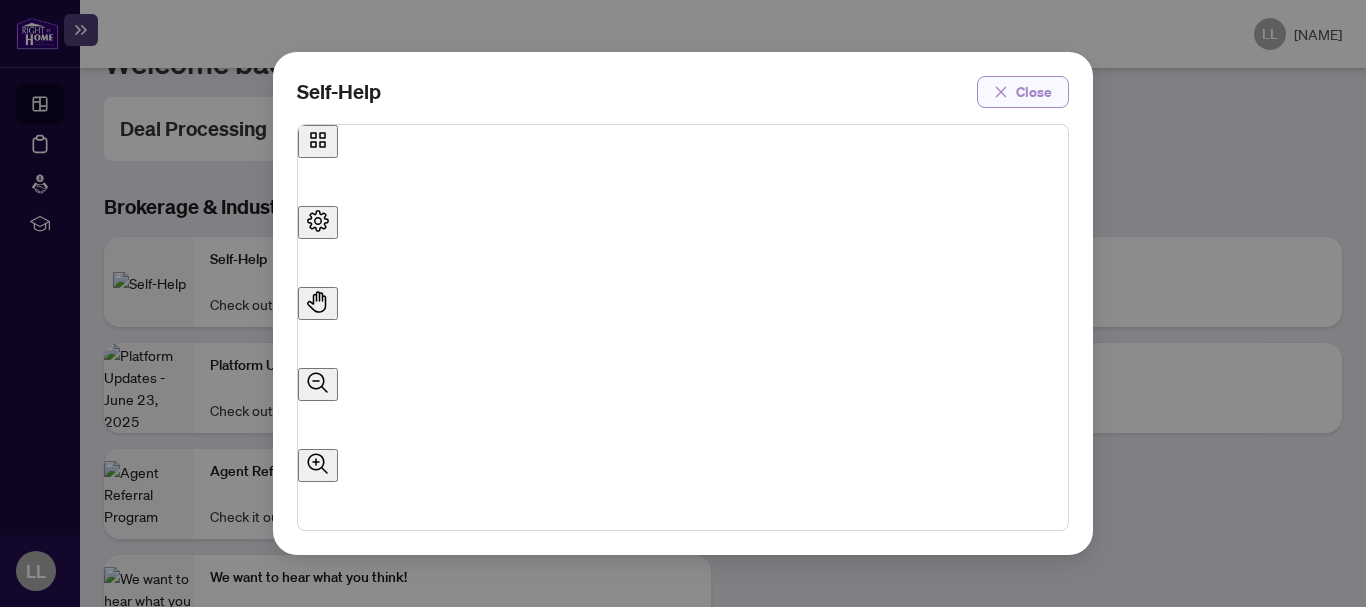 click on "Close" at bounding box center [1034, 92] 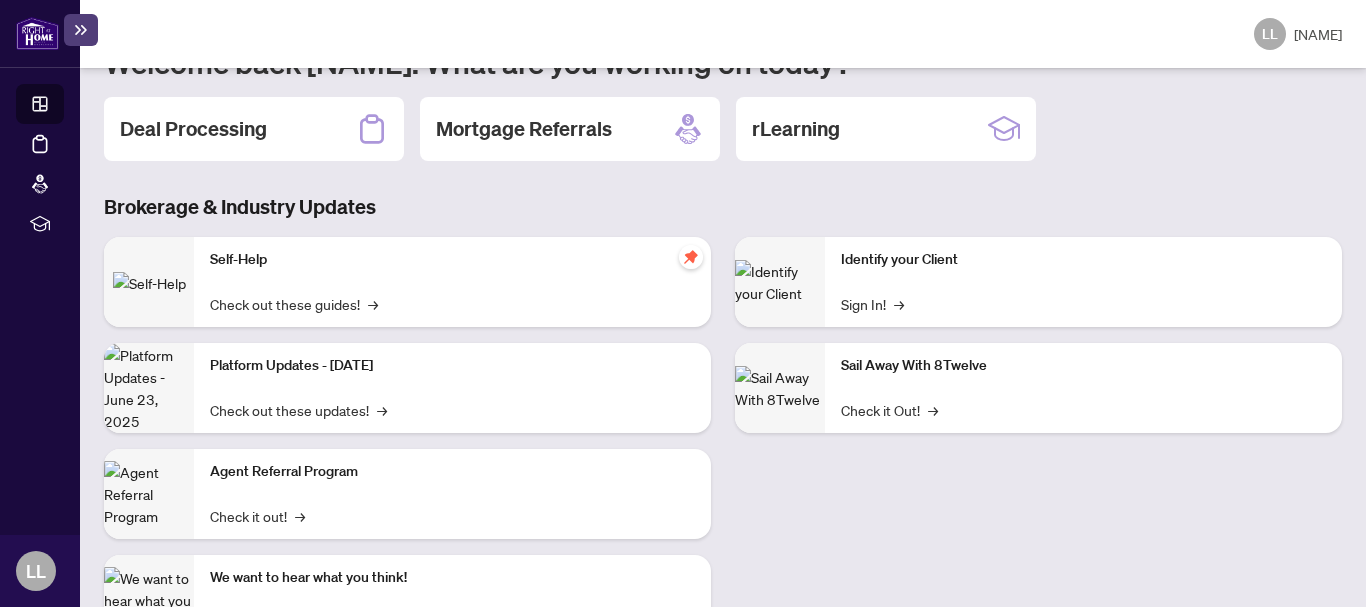 click on "LL [NAME]" at bounding box center [723, 34] 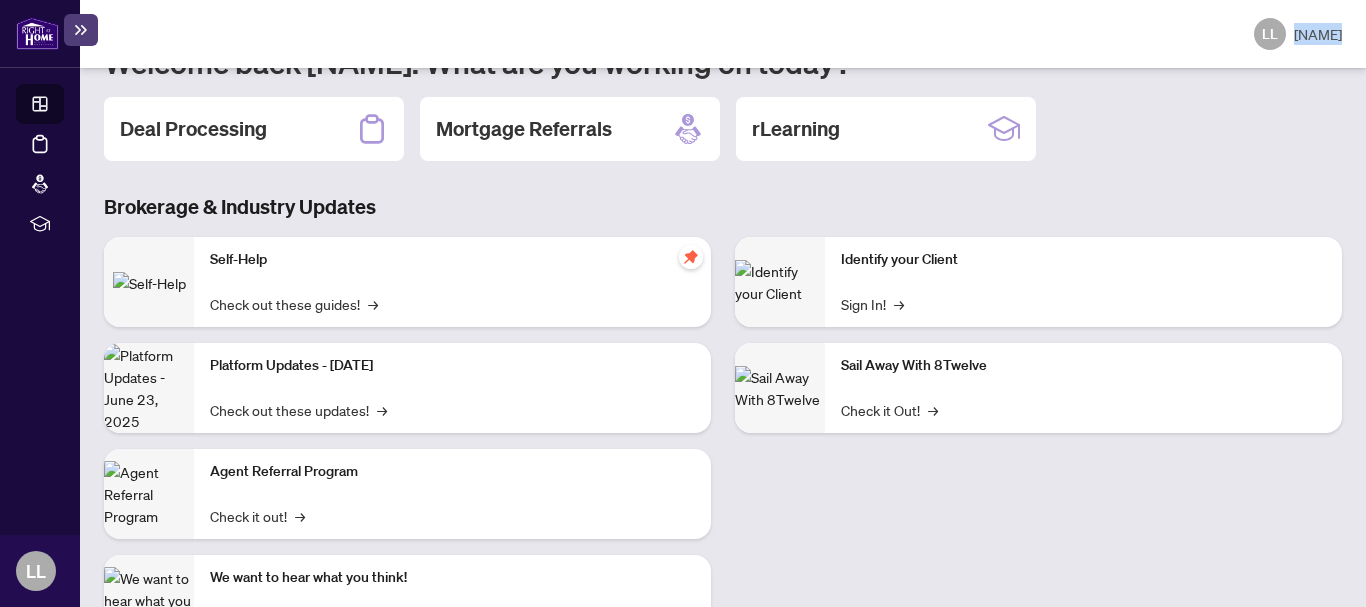 click on "LL [NAME]" at bounding box center (723, 34) 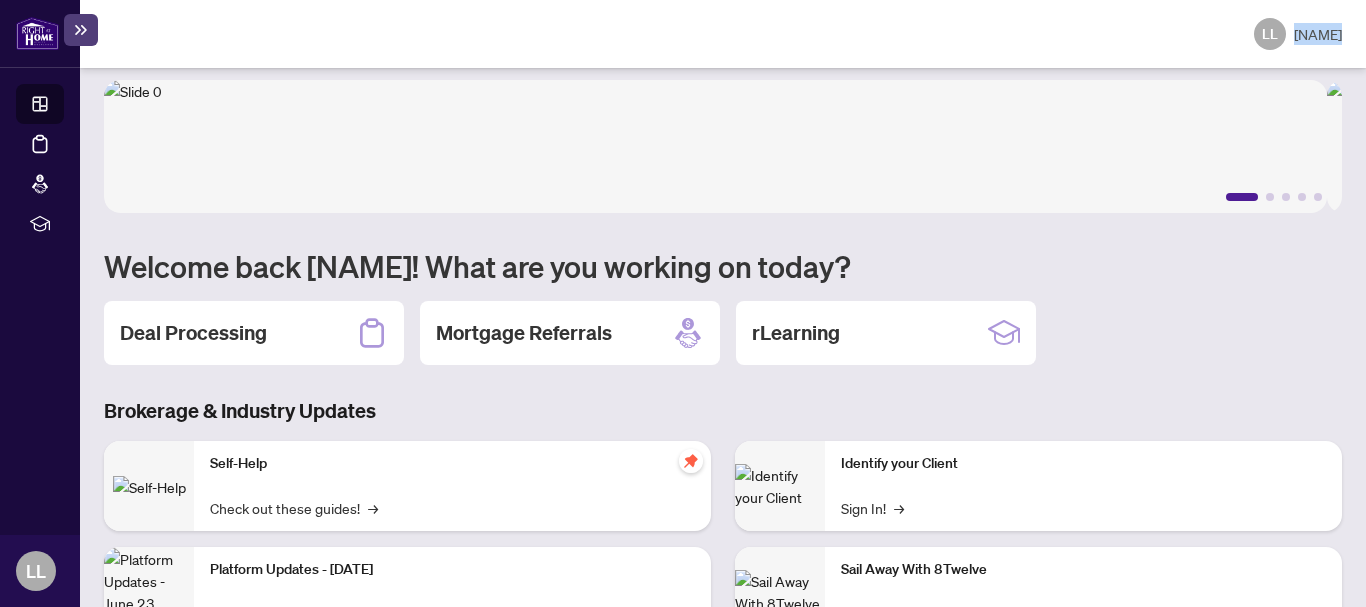 scroll, scrollTop: 0, scrollLeft: 0, axis: both 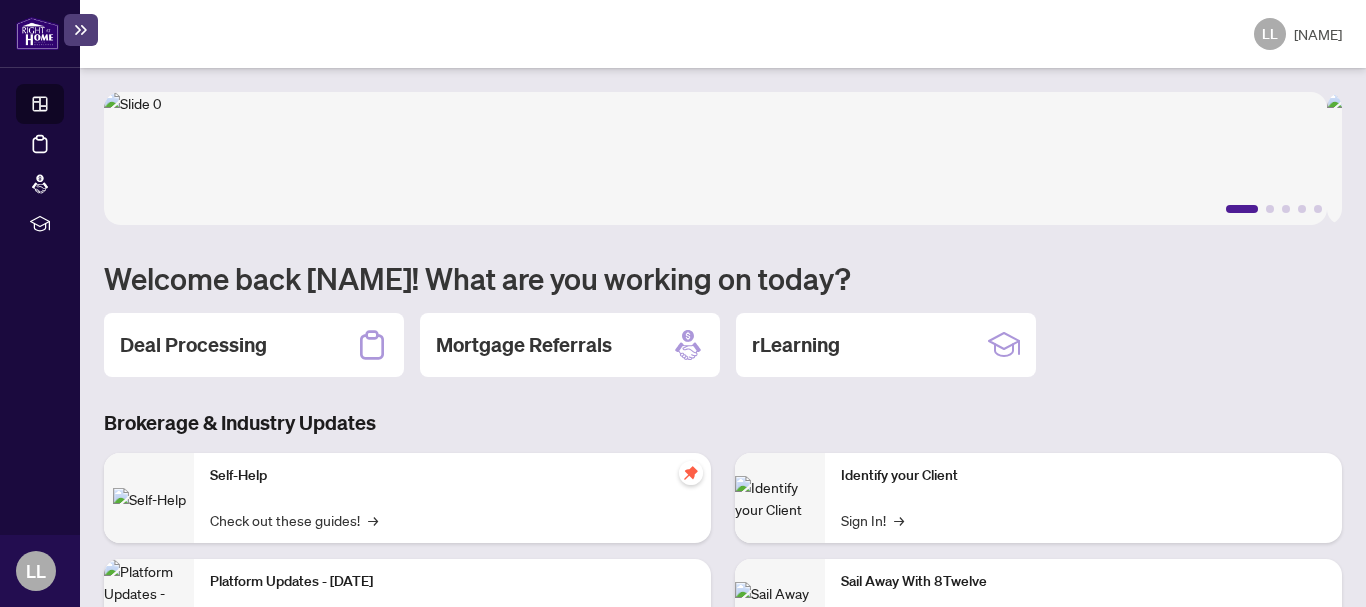click on "1 2 3 4 5 Welcome back [NAME]! What are you working on today? Deal Processing Mortgage Referrals rLearning Brokerage & Industry Updates   Self-Help Check out these guides! → Platform Updates - June 23, 2025 Check out these updates! → Agent Referral Program Check it out! → We want to hear what you think! Leave Feedback → Identify your Client Sign In! → Sail Away With 8Twelve  Check it Out! →" at bounding box center [723, 337] 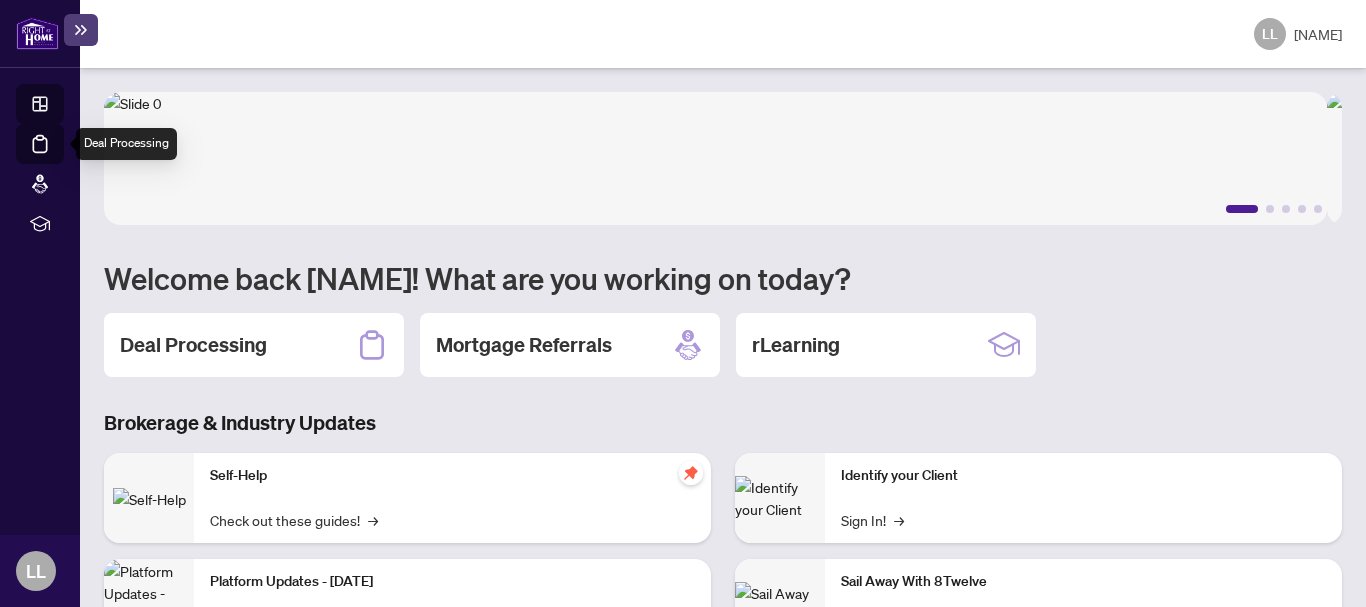 click on "Deal Processing" at bounding box center [63, 158] 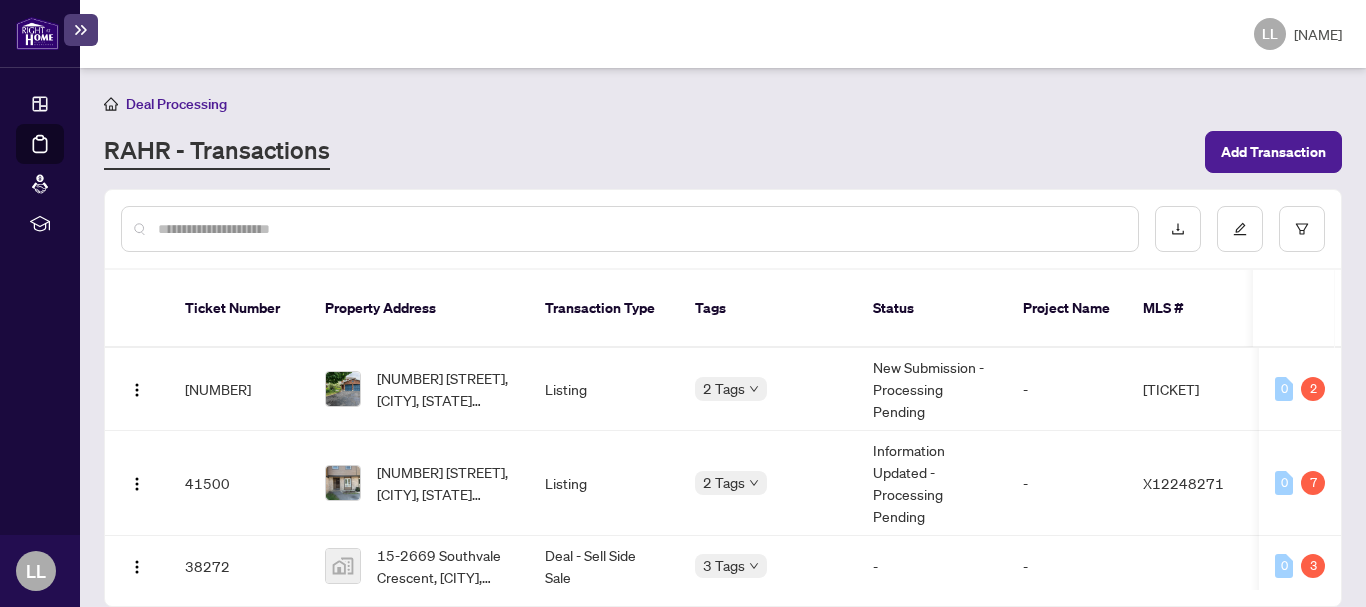 click on "Deal Processing RAHR - Transactions Add Transaction Ticket Number Property Address Transaction Type Tags Status Project Name MLS # Trade Number Last Updated By Last Modified Date Created By Created Date                             [NUMBER] [NUMBER] [STREET], [CITY], [STATE] [POSTAL_CODE], [COUNTRY] Listing 2 Tags New Submission - Processing Pending - [TICKET] - [CITY] Administrator [DATE] [NAME] [DATE] 0 2 [NUMBER] [NUMBER] [STREET], [CITY], [STATE] [POSTAL_CODE], [COUNTRY] Listing 2 Tags Information Updated - Processing Pending - [TICKET] - [CITY] Administrator [DATE] [NAME] [DATE] 0 7 [NUMBER] [NUMBER]-[STREET] [STREET], [CITY], [STATE], [COUNTRY] Deal - Sell Side Sale 3 Tags - - [NUMBER] [NAME] [DATE] [NAME] [DATE] 0 3 [NUMBER] [NUMBER]-[STREET] [STREET], [CITY], [STATE], [COUNTRY] Listing 2 Tags - - [NUMBER] [NAME] [DATE] [NAME] [DATE] 0 0 [NUMBER] [NUMBER] [STREET], [CITY], [STATE] [POSTAL_CODE], [COUNTRY] Listing 2 Tags - - [TICKET] - [CITY] Administrator [DATE]" at bounding box center [723, 337] 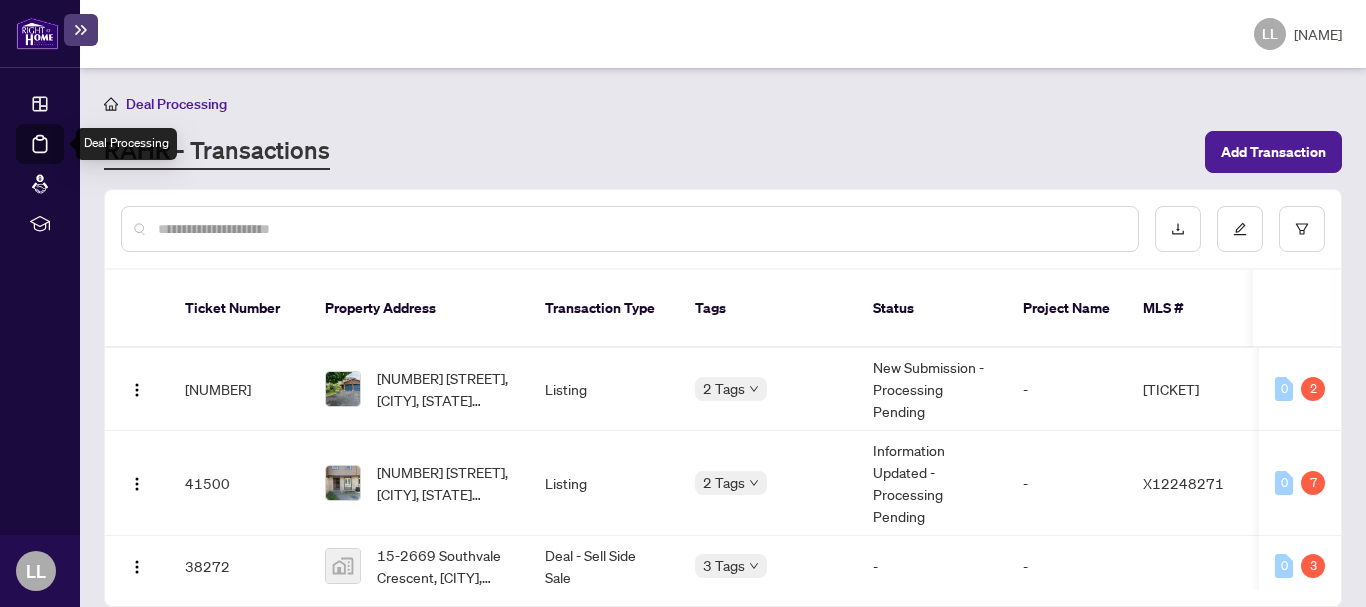click on "Deal Processing" at bounding box center [63, 158] 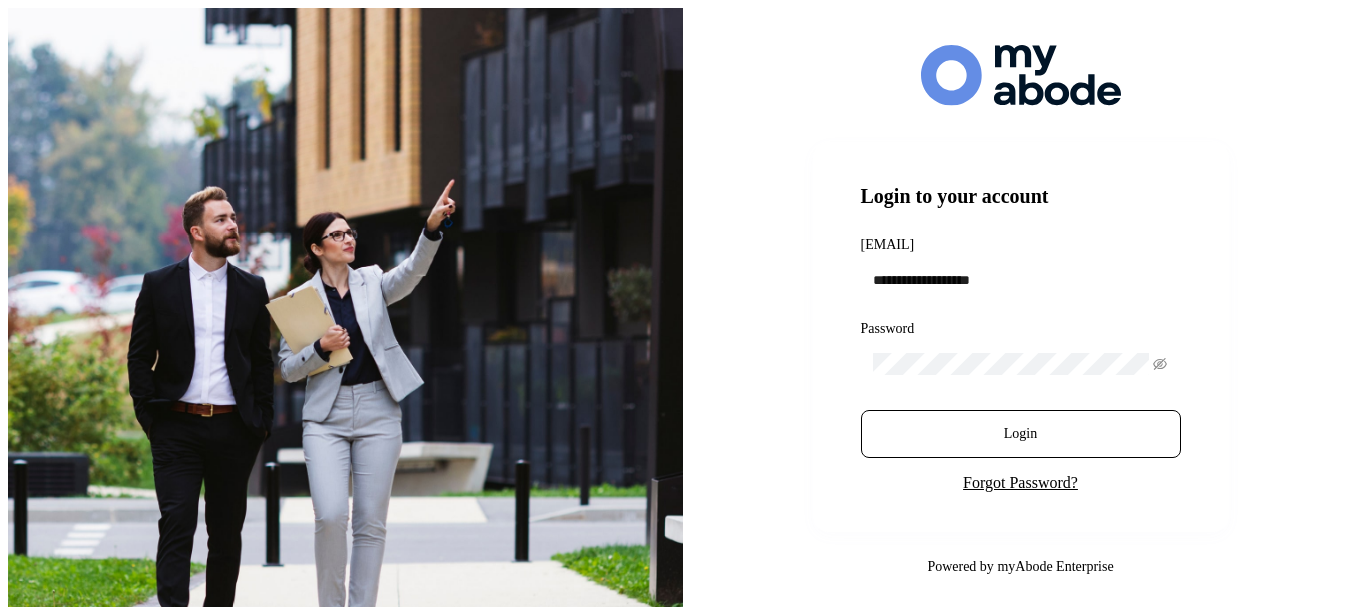 scroll, scrollTop: 0, scrollLeft: 0, axis: both 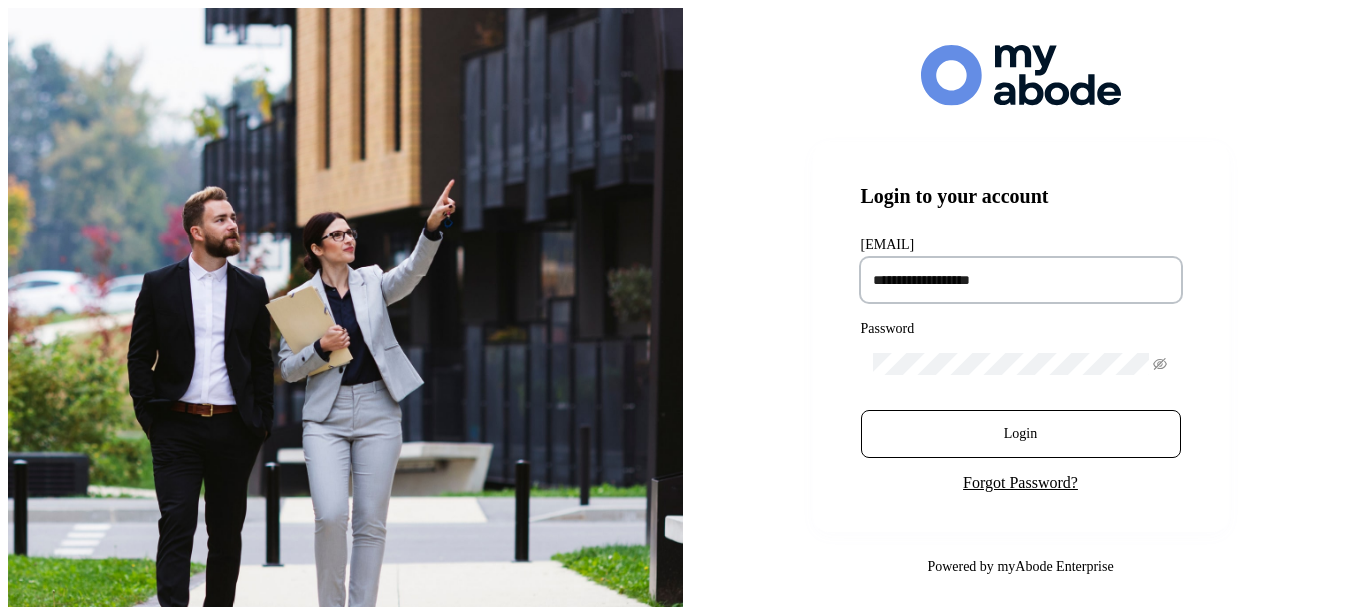 click at bounding box center (1021, 280) 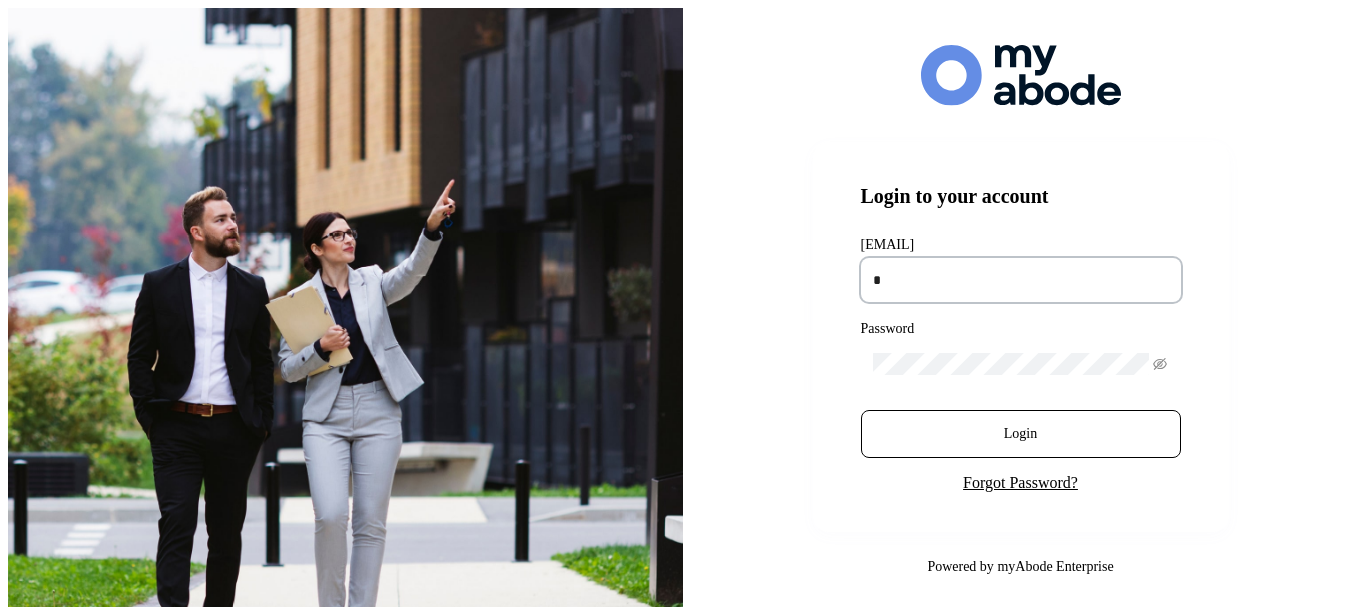 type on "**********" 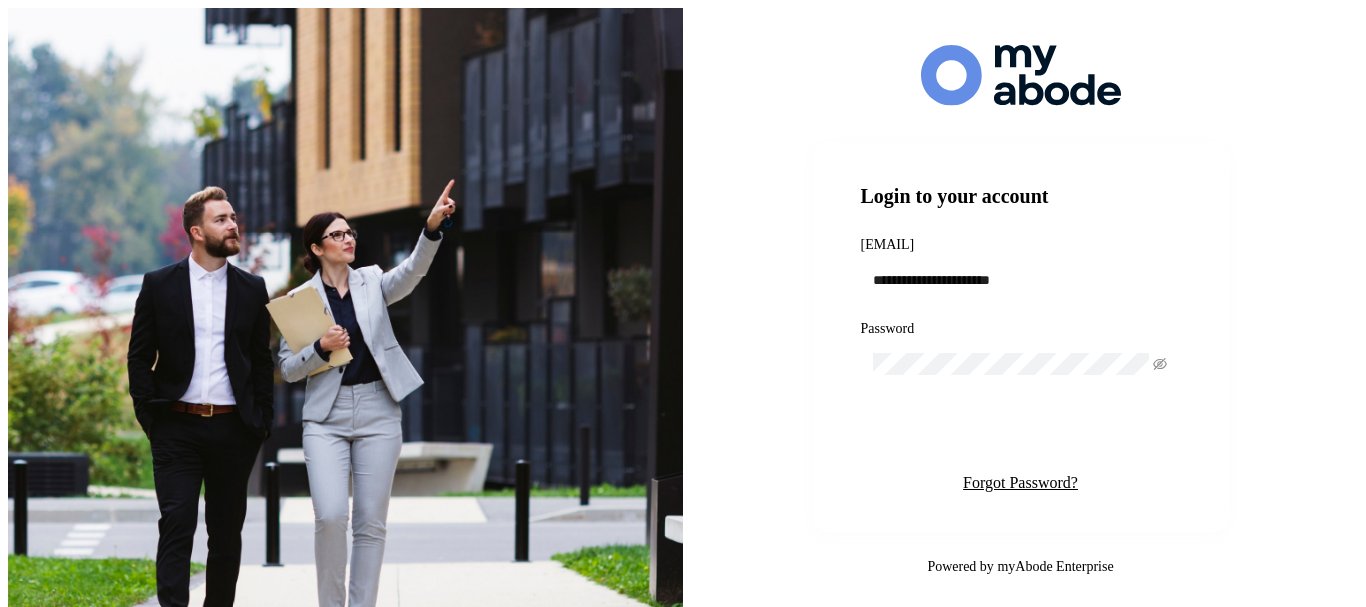 click on "Login" at bounding box center [1020, 434] 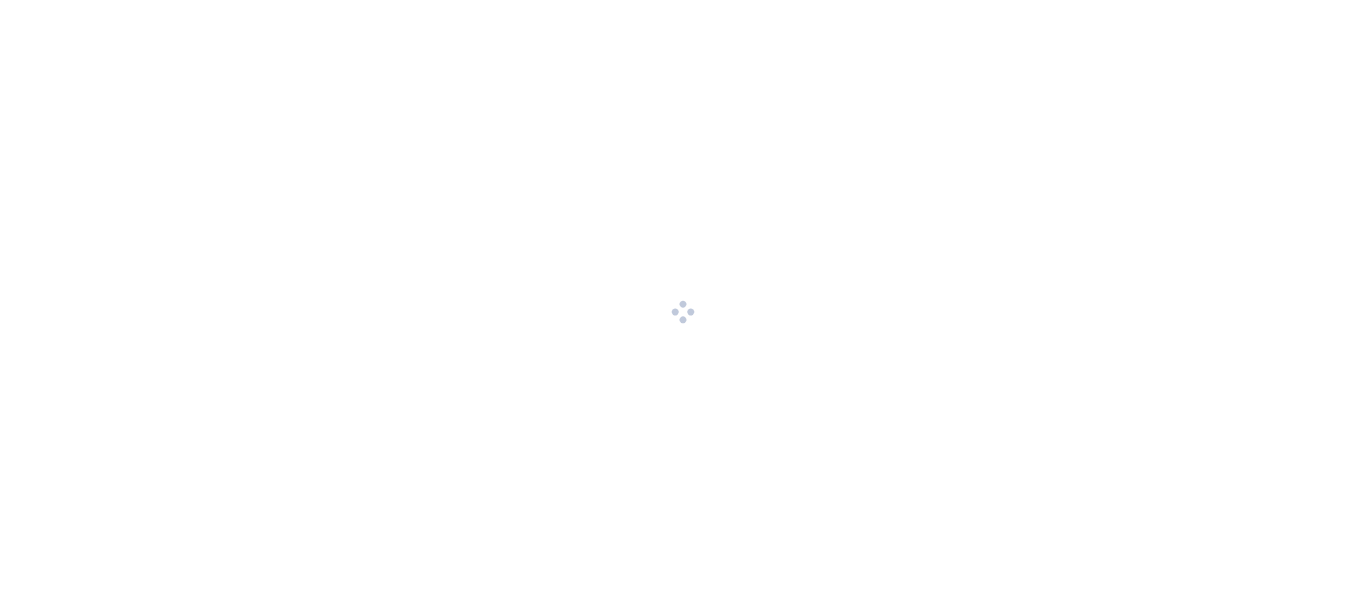 scroll, scrollTop: 0, scrollLeft: 0, axis: both 